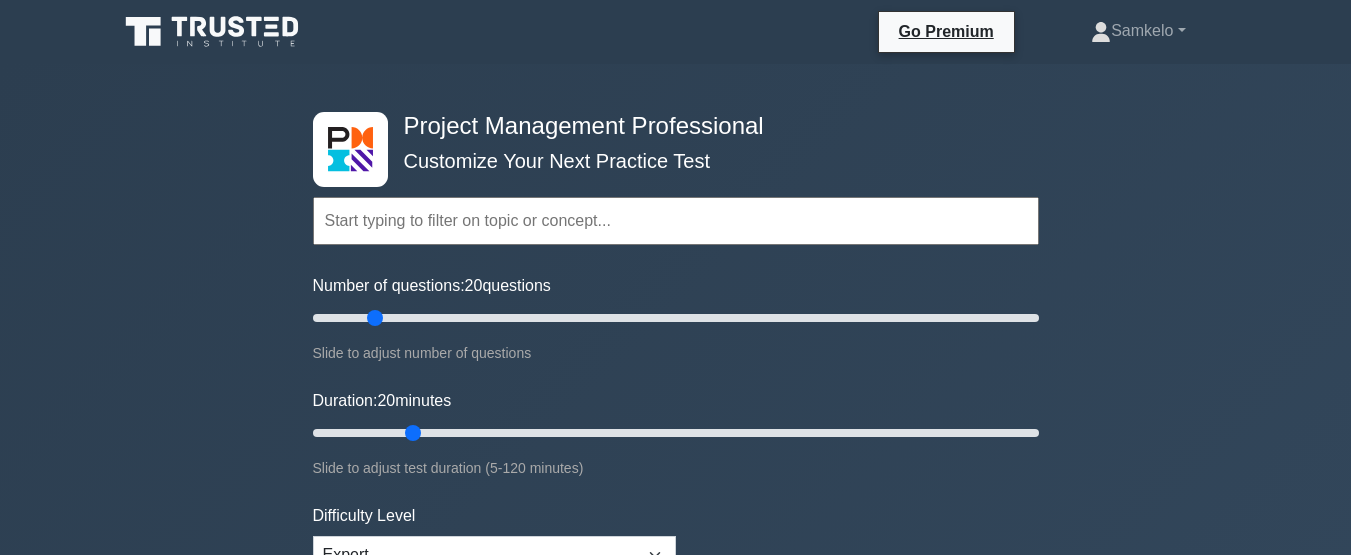 scroll, scrollTop: 280, scrollLeft: 0, axis: vertical 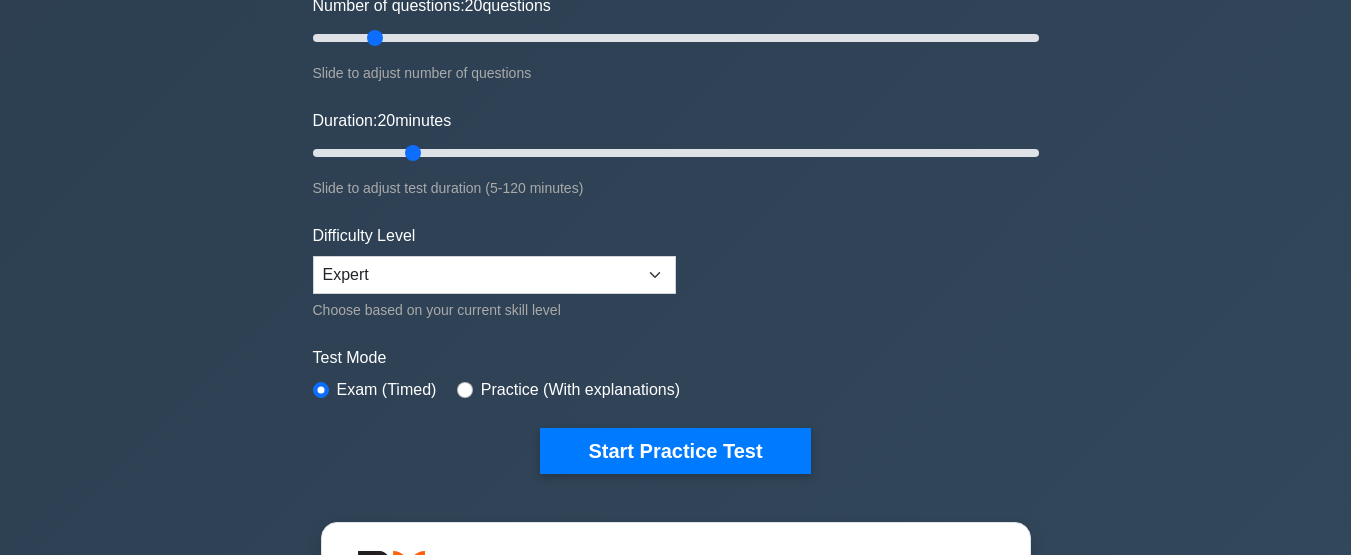 click on "Start Practice Test" at bounding box center (675, 451) 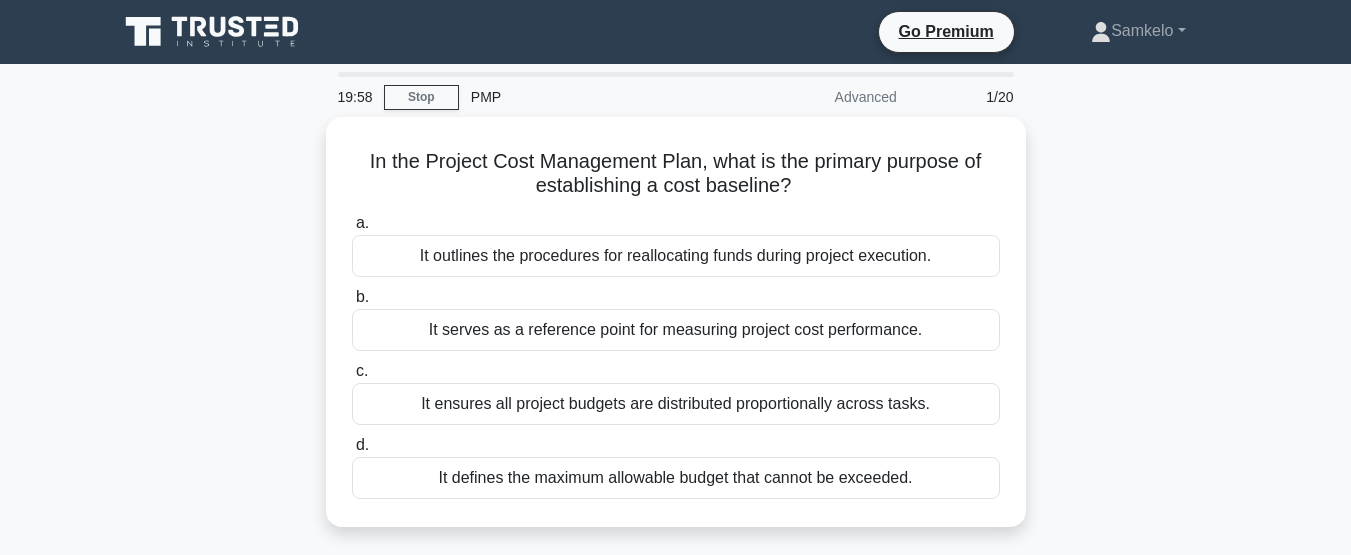 scroll, scrollTop: 0, scrollLeft: 0, axis: both 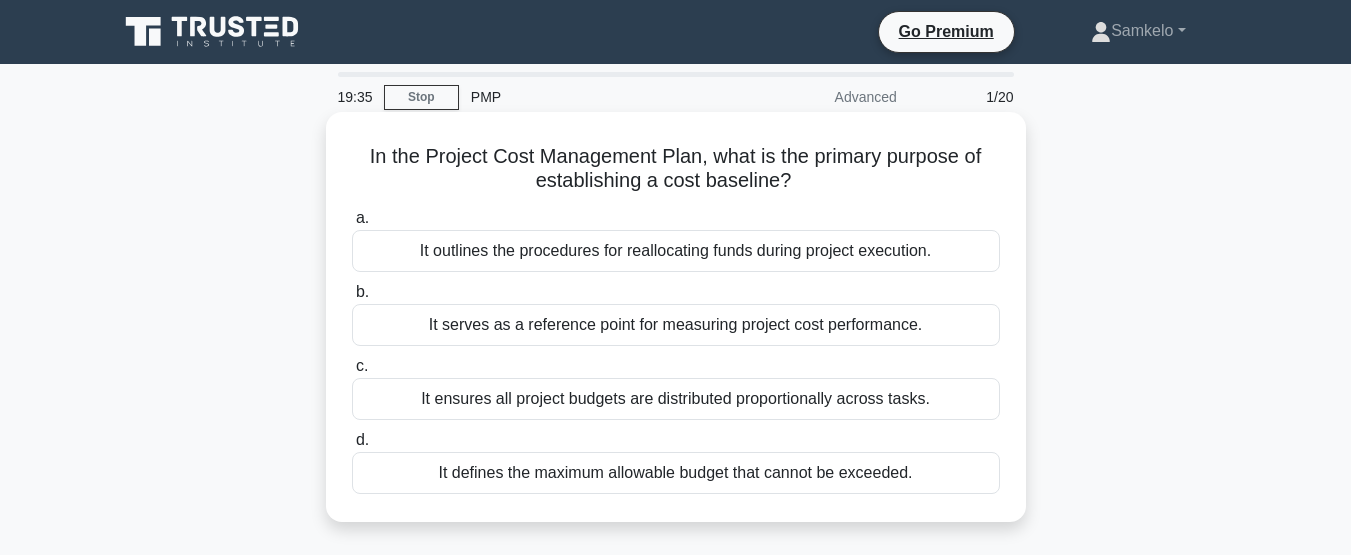 click on "It serves as a reference point for measuring project cost performance." at bounding box center [676, 325] 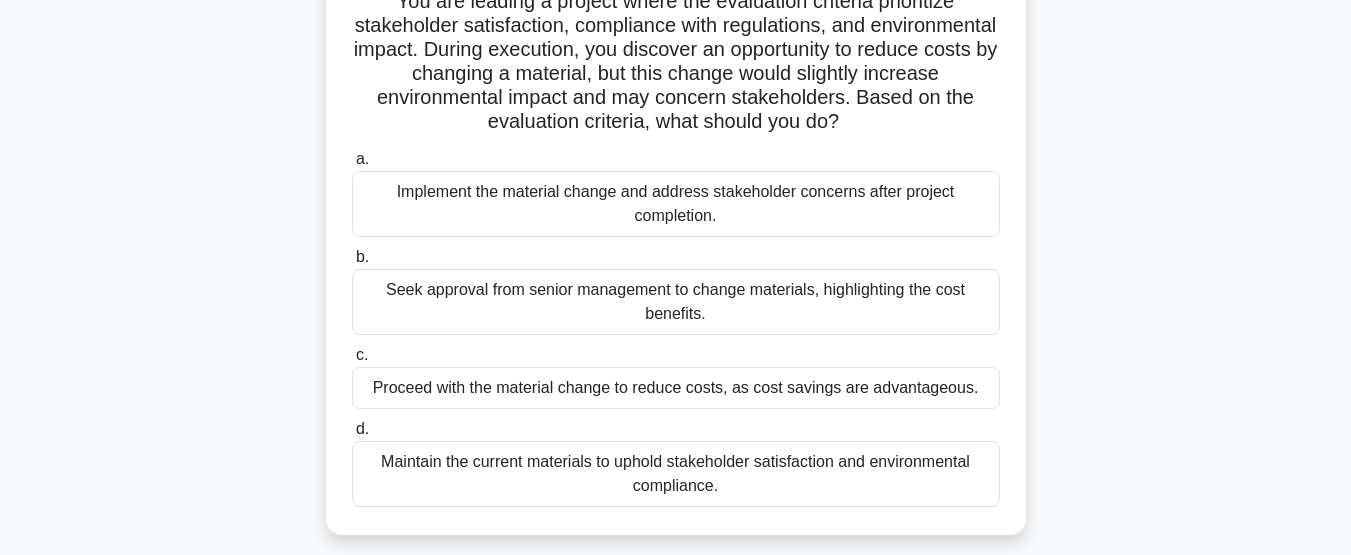 scroll, scrollTop: 120, scrollLeft: 0, axis: vertical 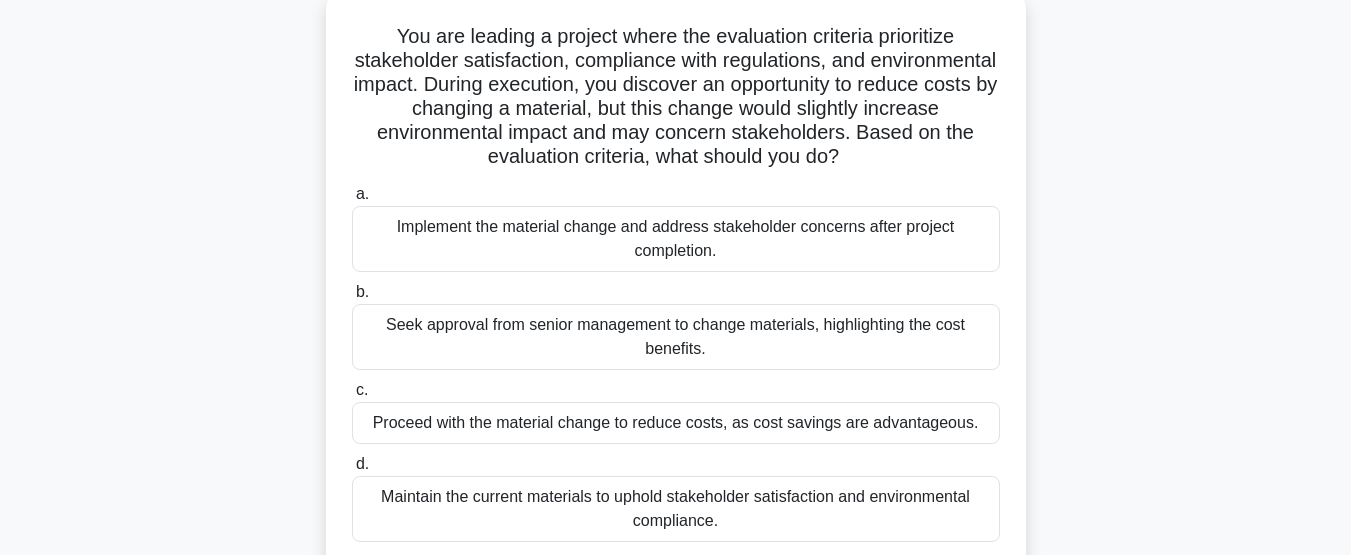 click on "Seek approval from senior management to change materials, highlighting the cost benefits." at bounding box center (676, 337) 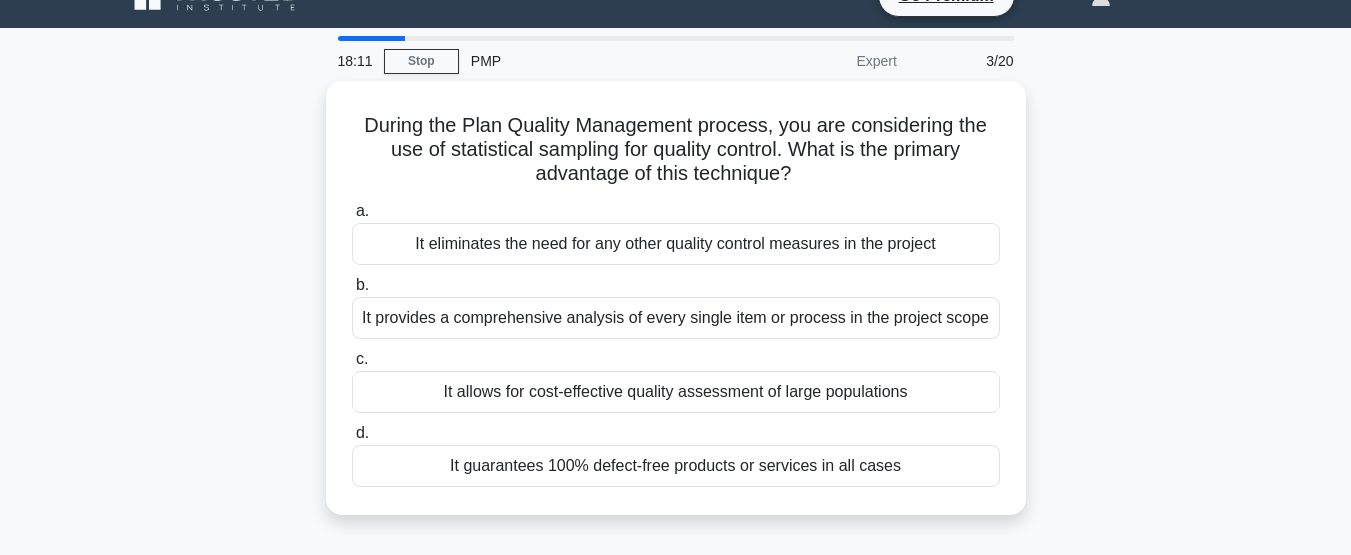 scroll, scrollTop: 40, scrollLeft: 0, axis: vertical 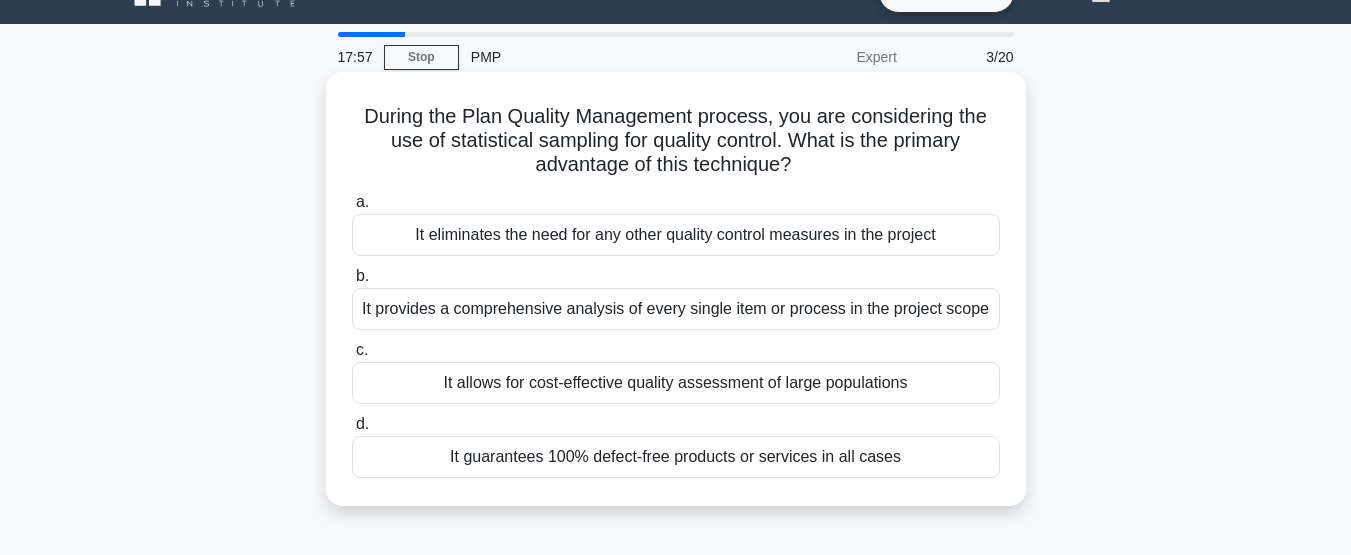 click on "It provides a comprehensive analysis of every single item or process in the project scope" at bounding box center (676, 309) 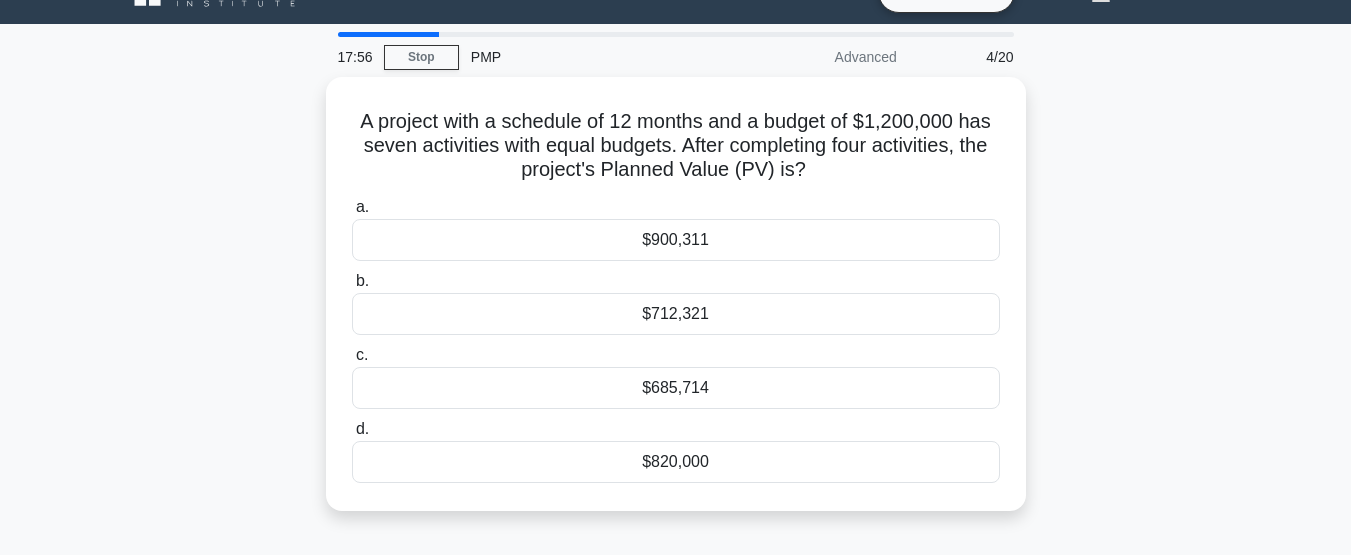 scroll, scrollTop: 0, scrollLeft: 0, axis: both 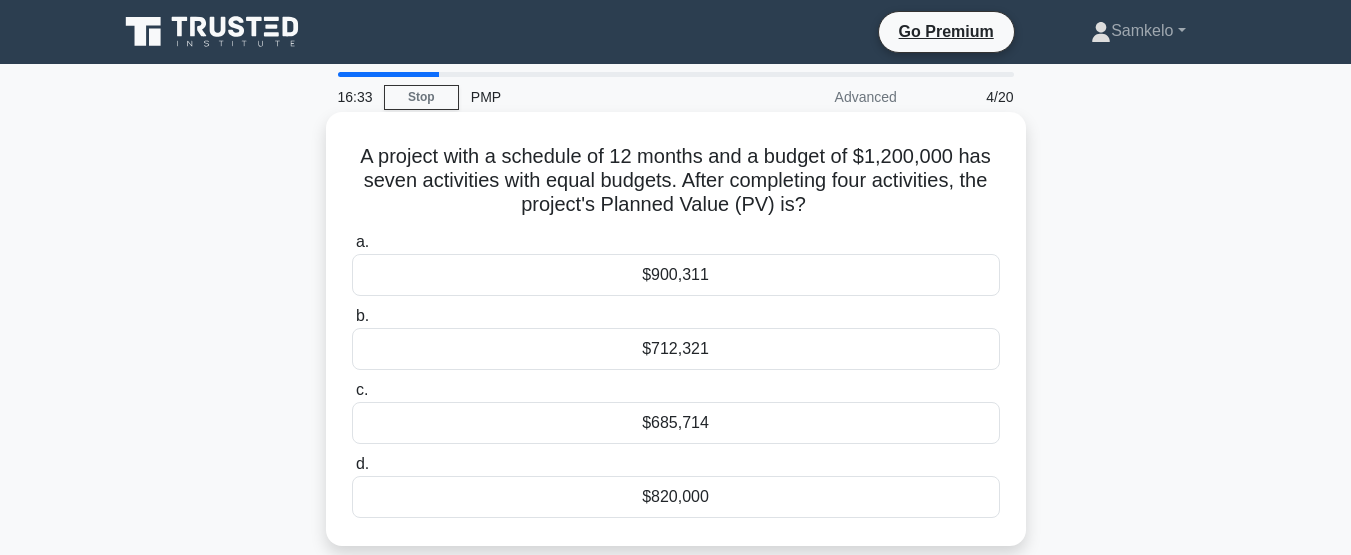click on "$820,000" at bounding box center (676, 497) 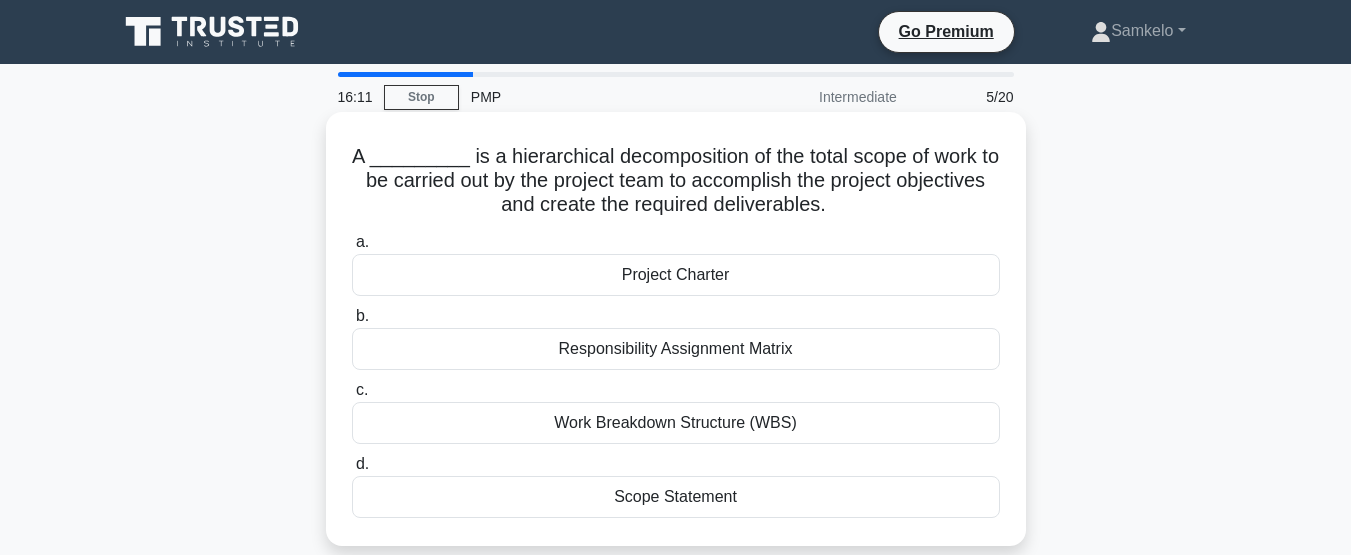 click on "Work Breakdown Structure (WBS)" at bounding box center (676, 423) 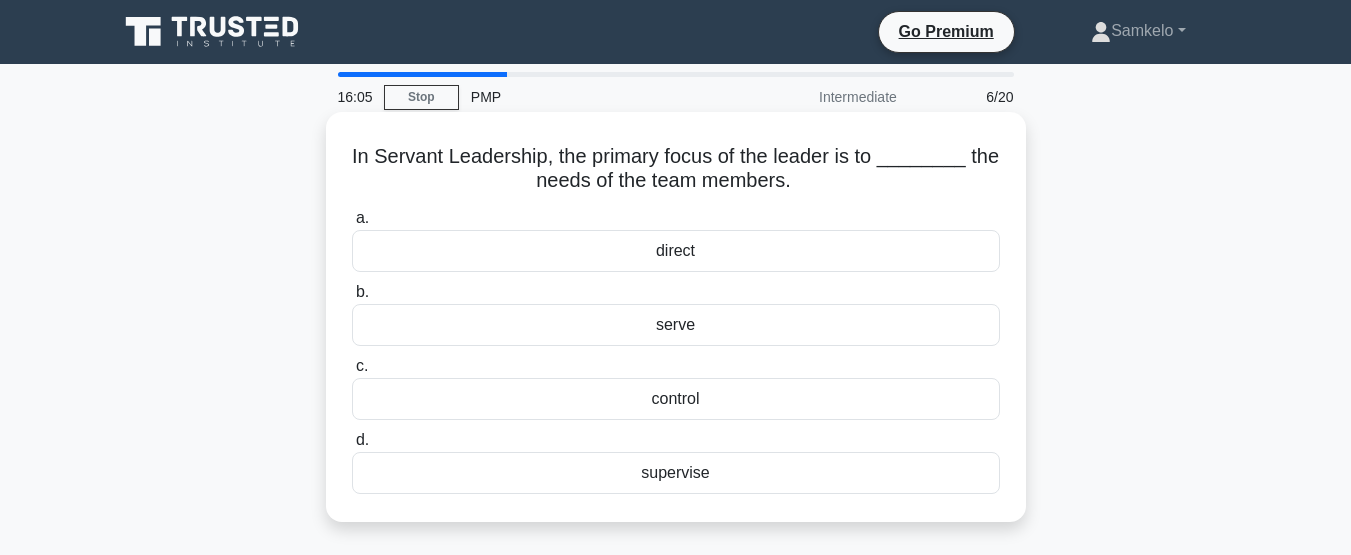 click on "serve" at bounding box center (676, 325) 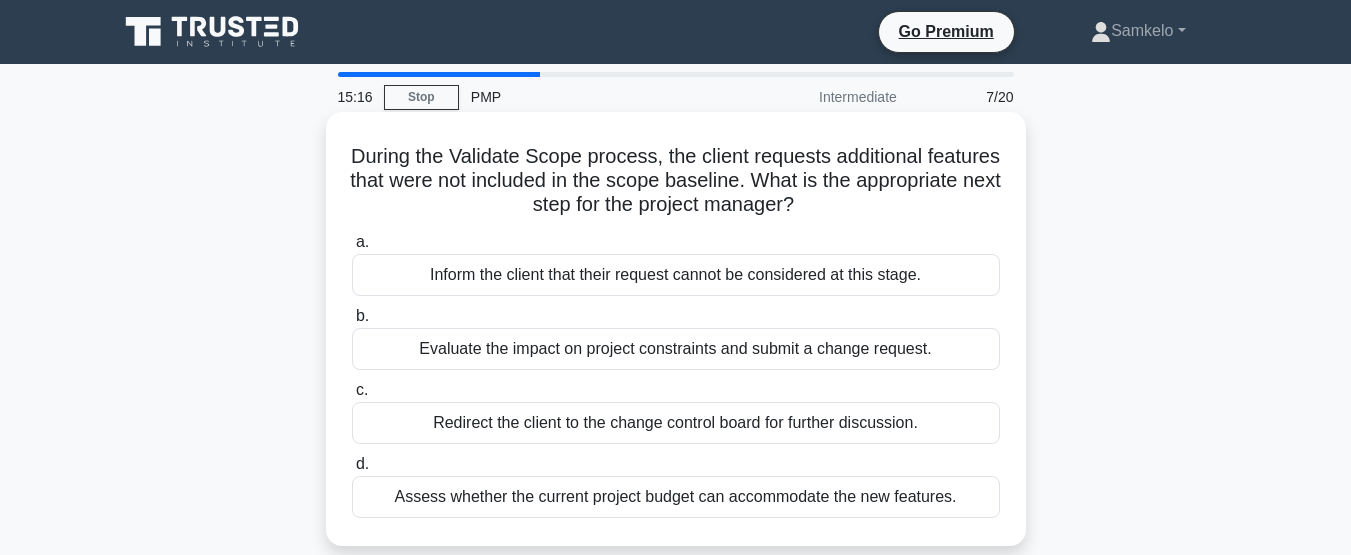 click on "Redirect the client to the change control board for further discussion." at bounding box center (676, 423) 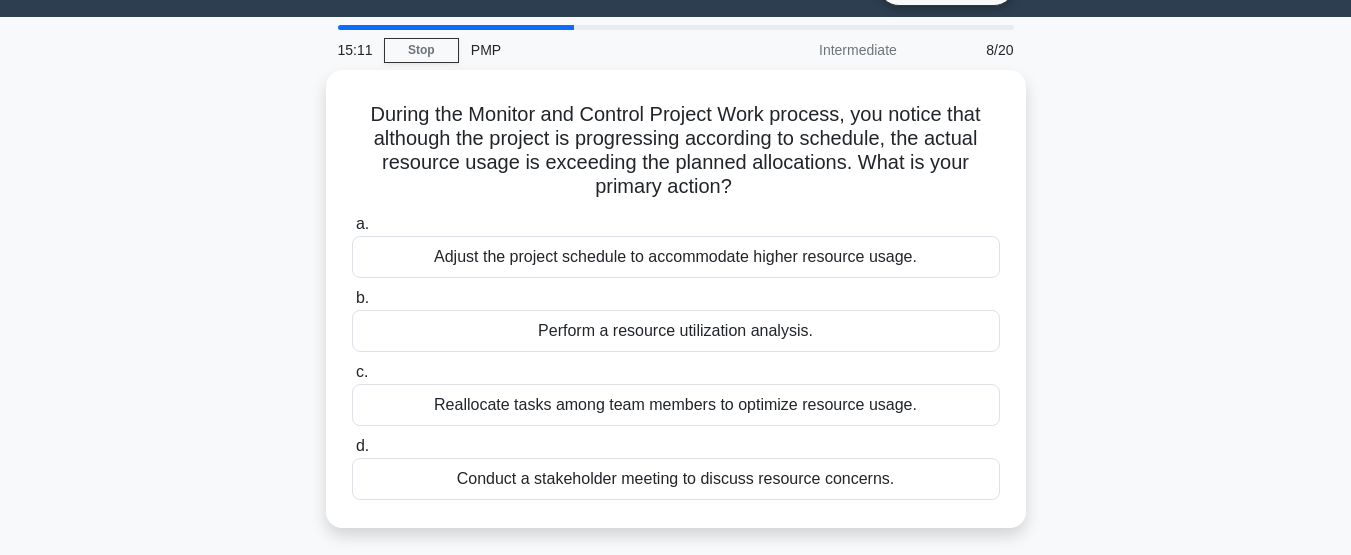 scroll, scrollTop: 40, scrollLeft: 0, axis: vertical 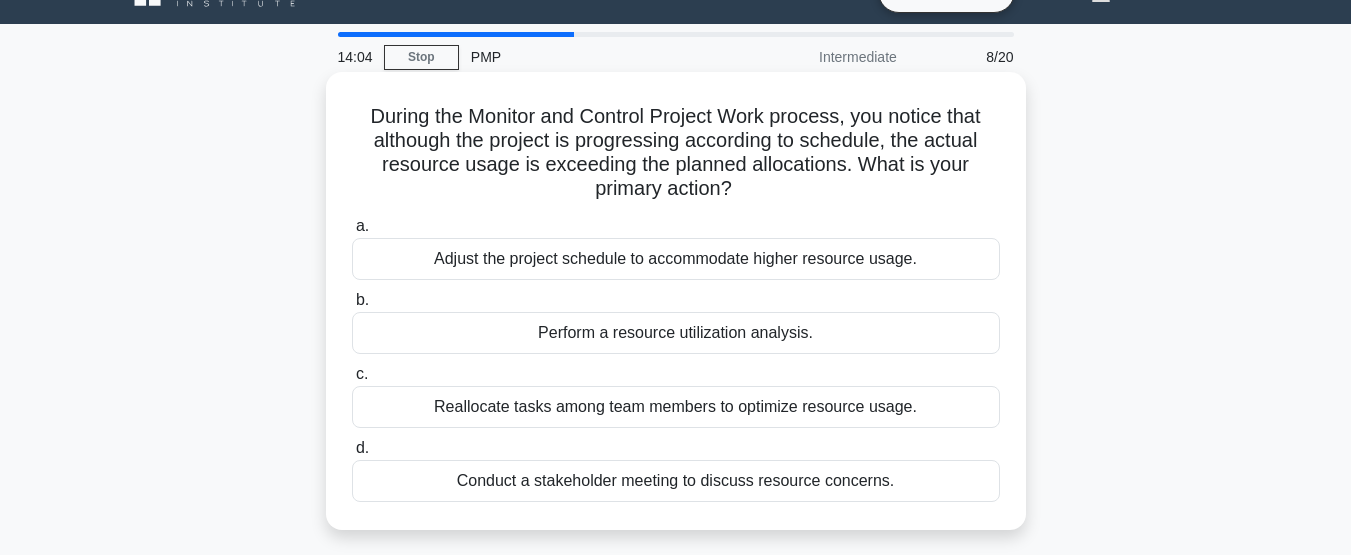 click on "Perform a resource utilization analysis." at bounding box center [676, 333] 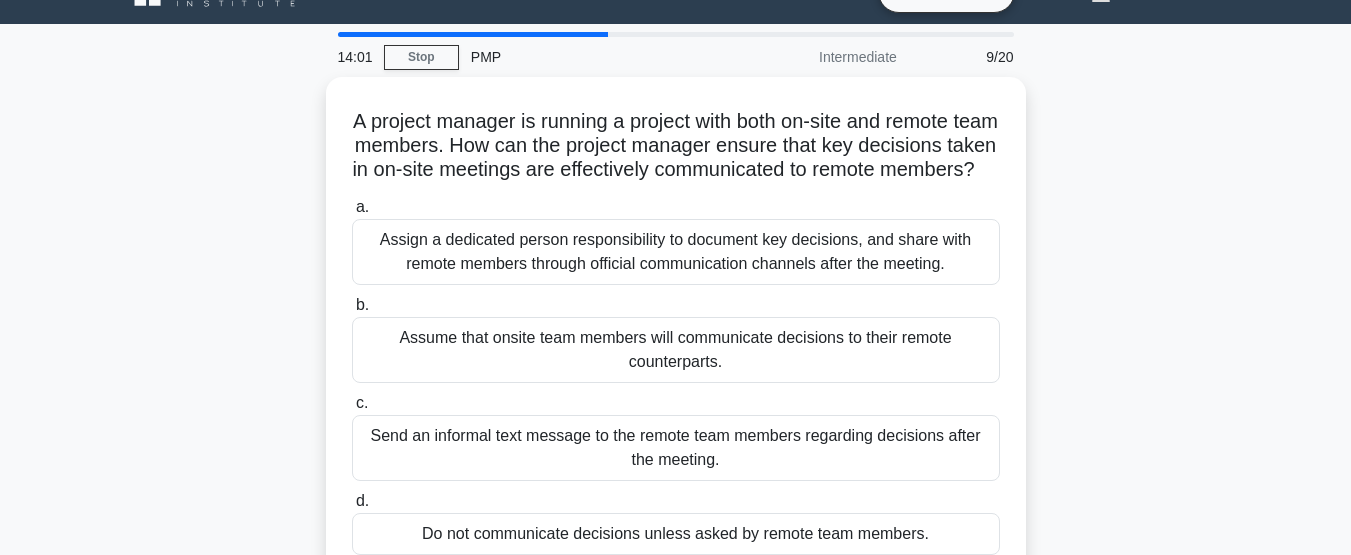 scroll, scrollTop: 0, scrollLeft: 0, axis: both 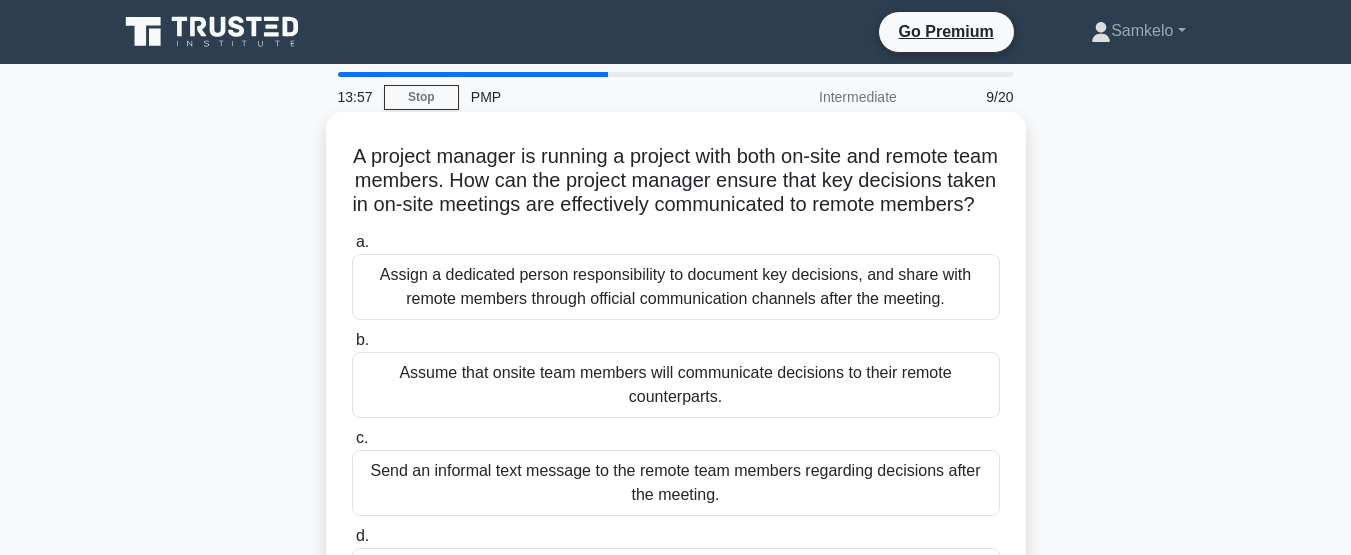 click on "Assign a dedicated person responsibility to document key decisions, and share with remote members through official communication channels after the meeting." at bounding box center (676, 287) 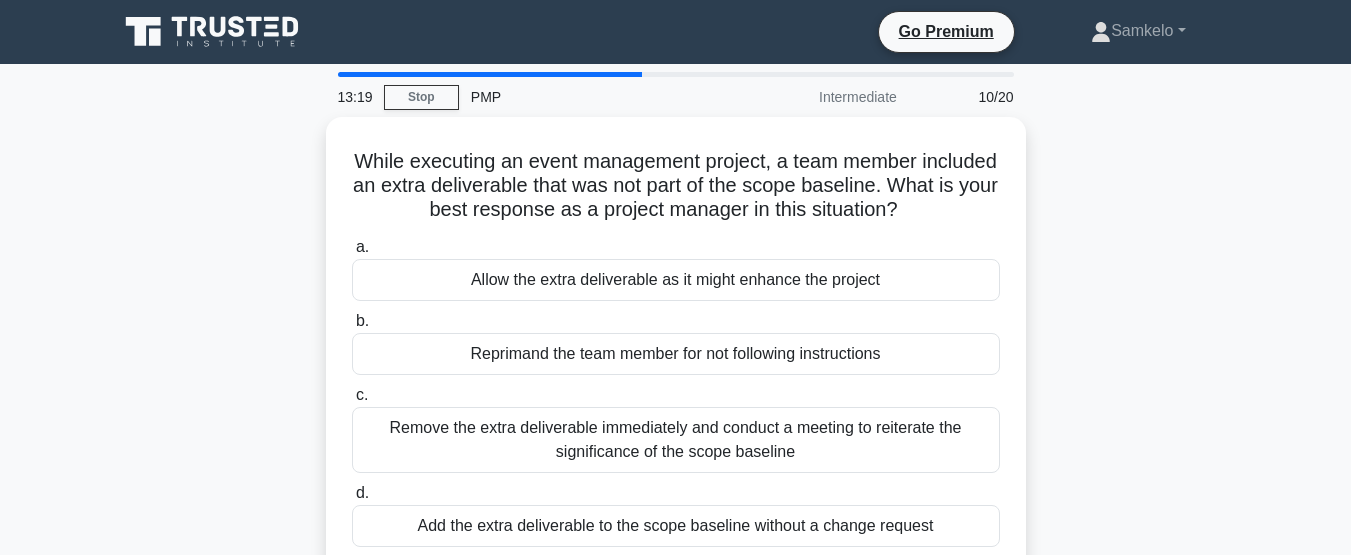 scroll, scrollTop: 40, scrollLeft: 0, axis: vertical 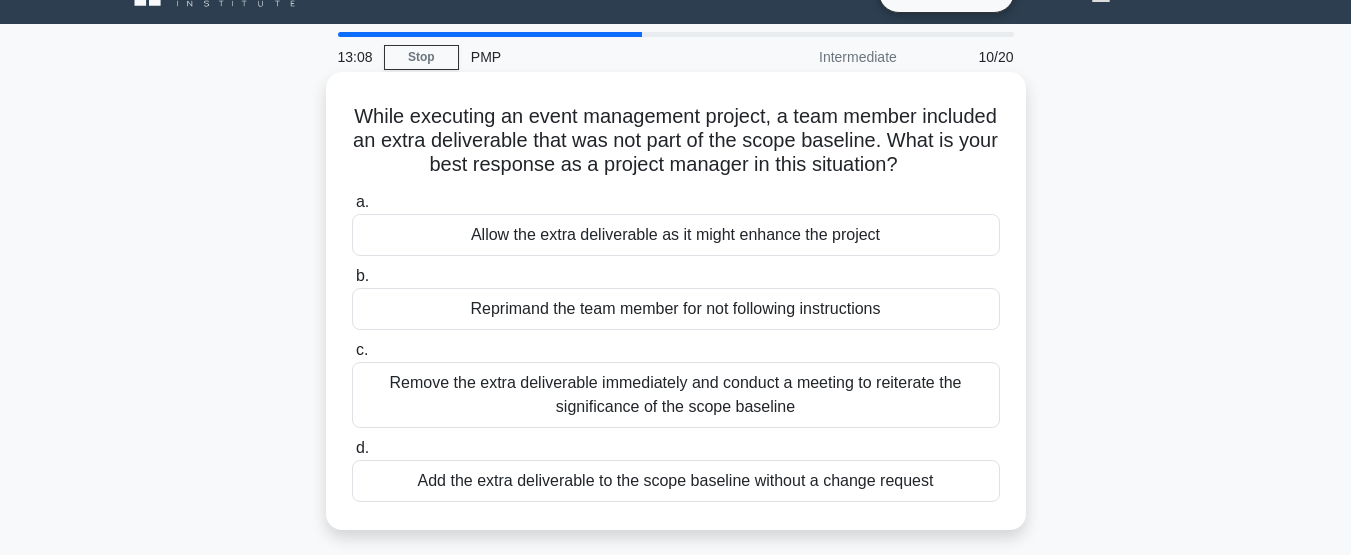 click on "Remove the extra deliverable immediately and conduct a meeting to reiterate the significance of the scope baseline" at bounding box center (676, 395) 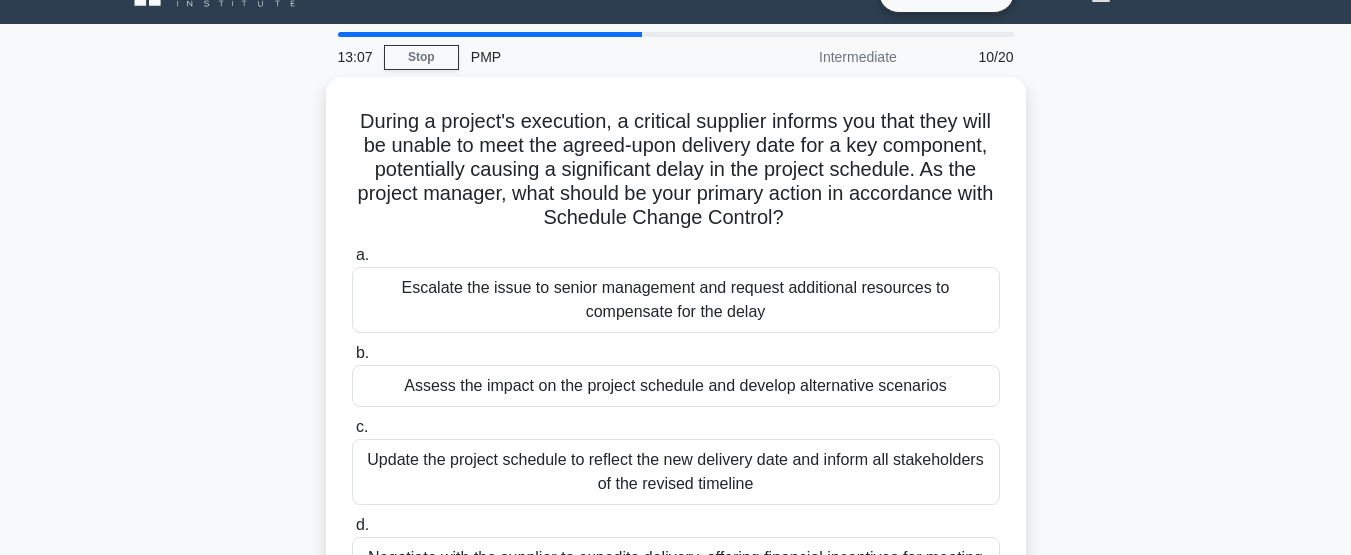 scroll, scrollTop: 0, scrollLeft: 0, axis: both 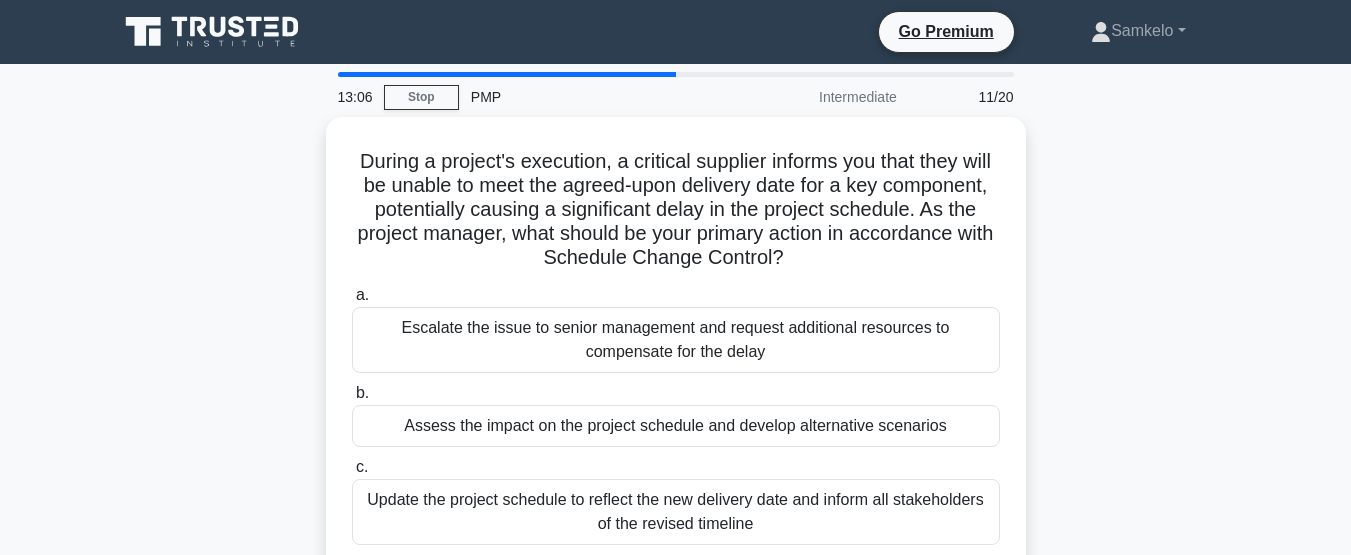 click on "During a project's execution, a critical supplier informs you that they will be unable to meet the agreed-upon delivery date for a key component, potentially causing a significant delay in the project schedule. As the project manager, what should be your primary action in accordance with Schedule Change Control?
.spinner_0XTQ{transform-origin:center;animation:spinner_y6GP .75s linear infinite}@keyframes spinner_y6GP{100%{transform:rotate(360deg)}}
a.
b. c. d." at bounding box center (676, 406) 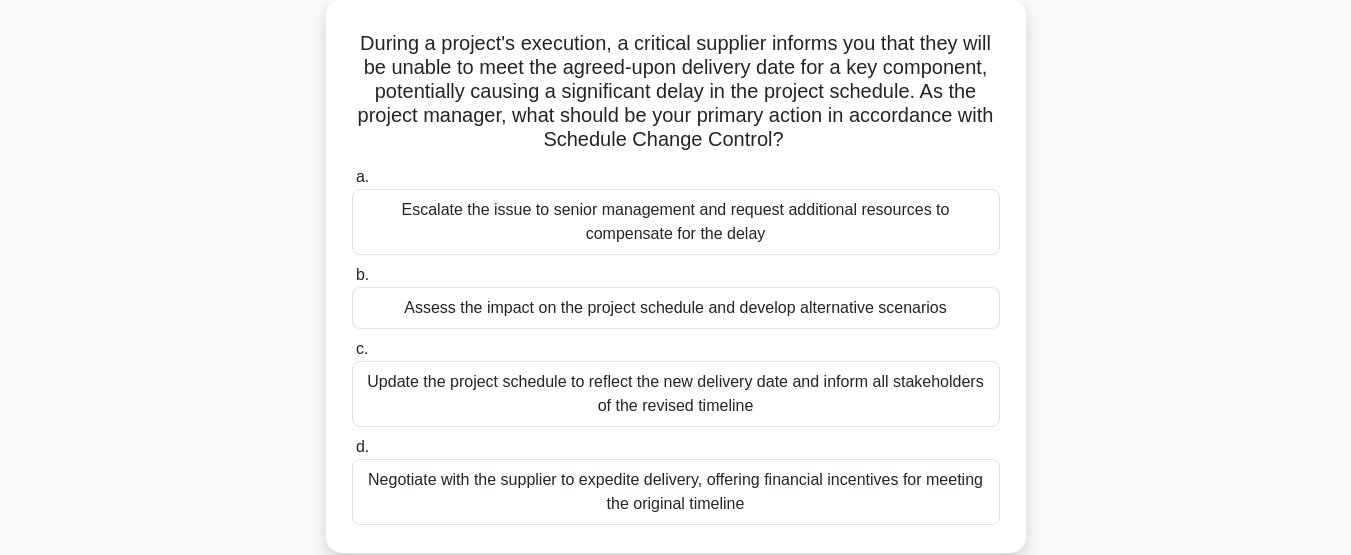 scroll, scrollTop: 120, scrollLeft: 0, axis: vertical 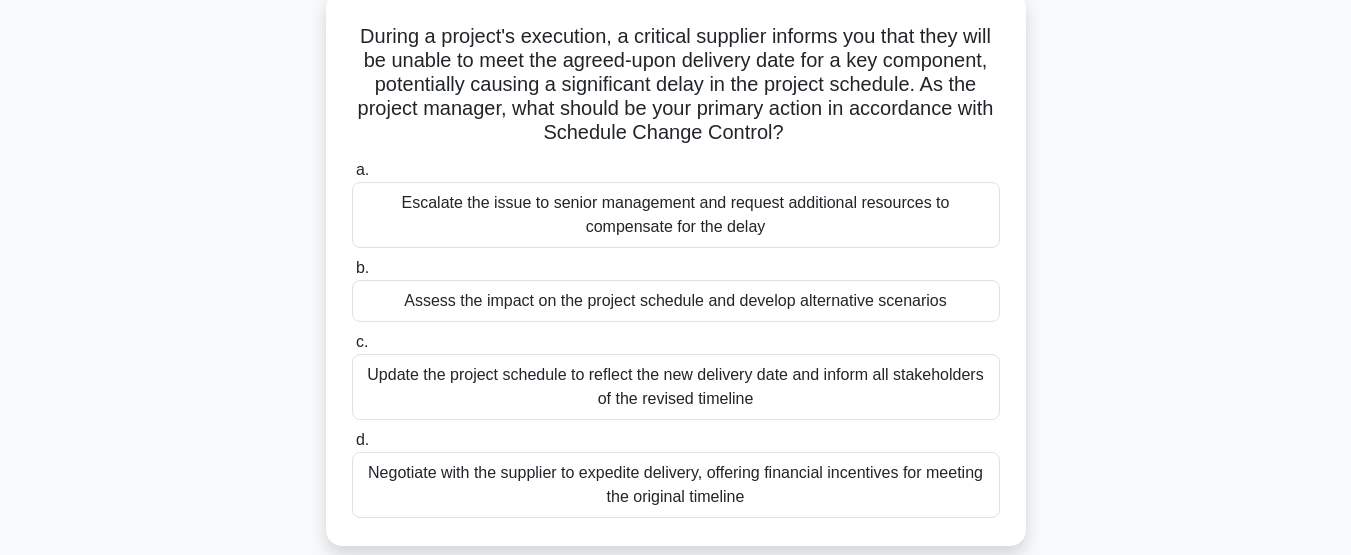 click on "Negotiate with the supplier to expedite delivery, offering financial incentives for meeting the original timeline" at bounding box center [676, 485] 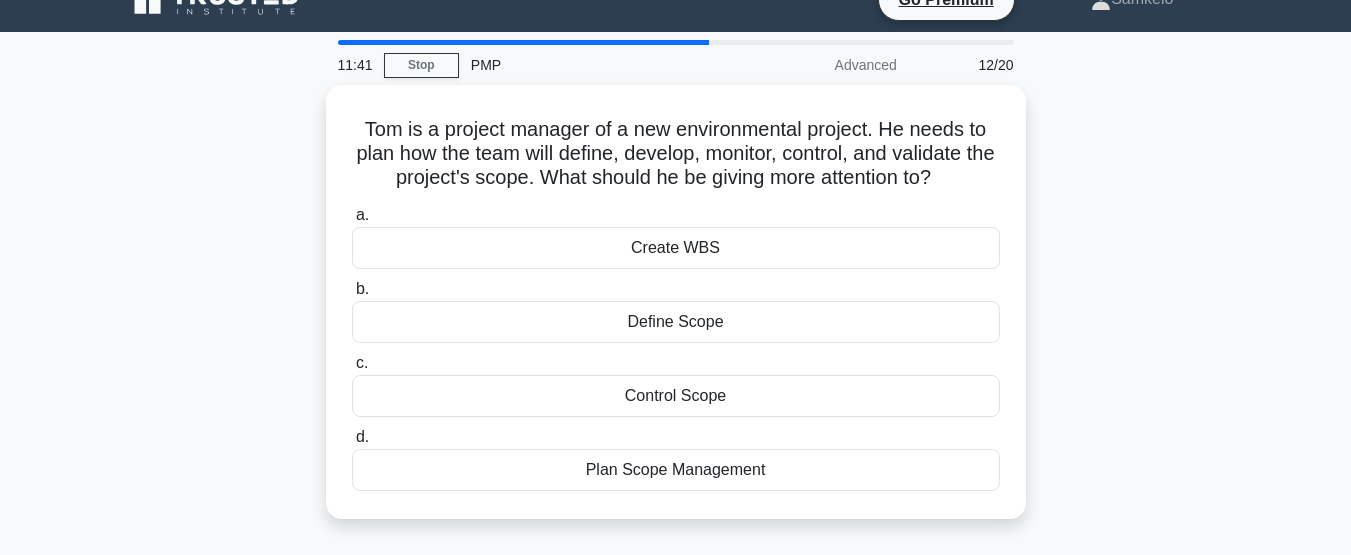 scroll, scrollTop: 0, scrollLeft: 0, axis: both 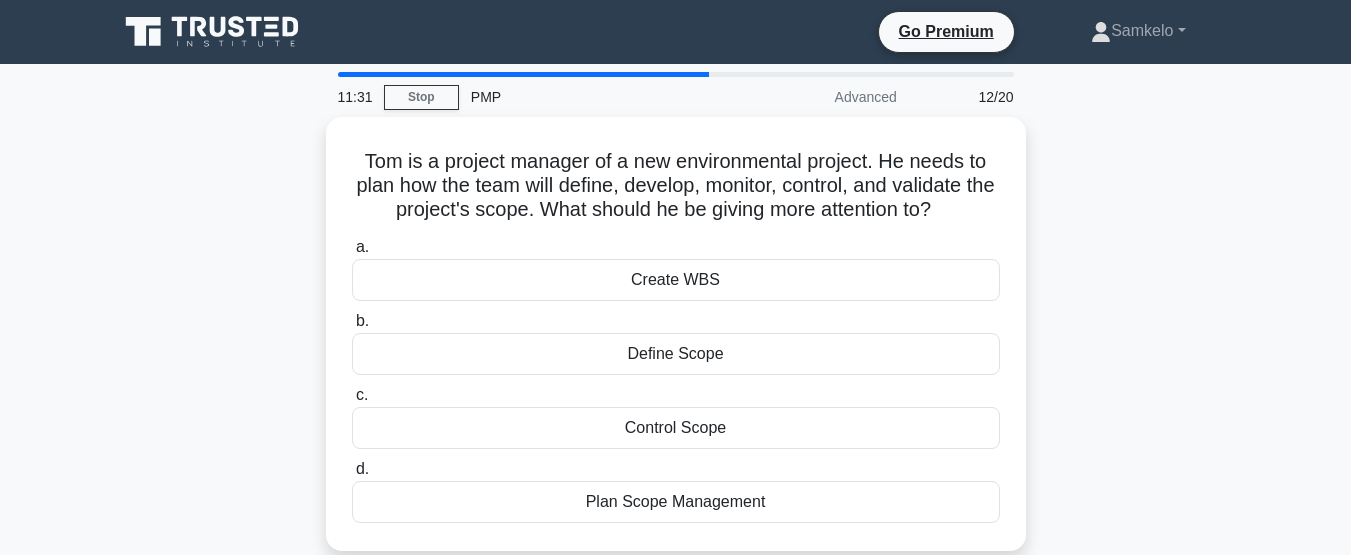 click at bounding box center [524, 74] 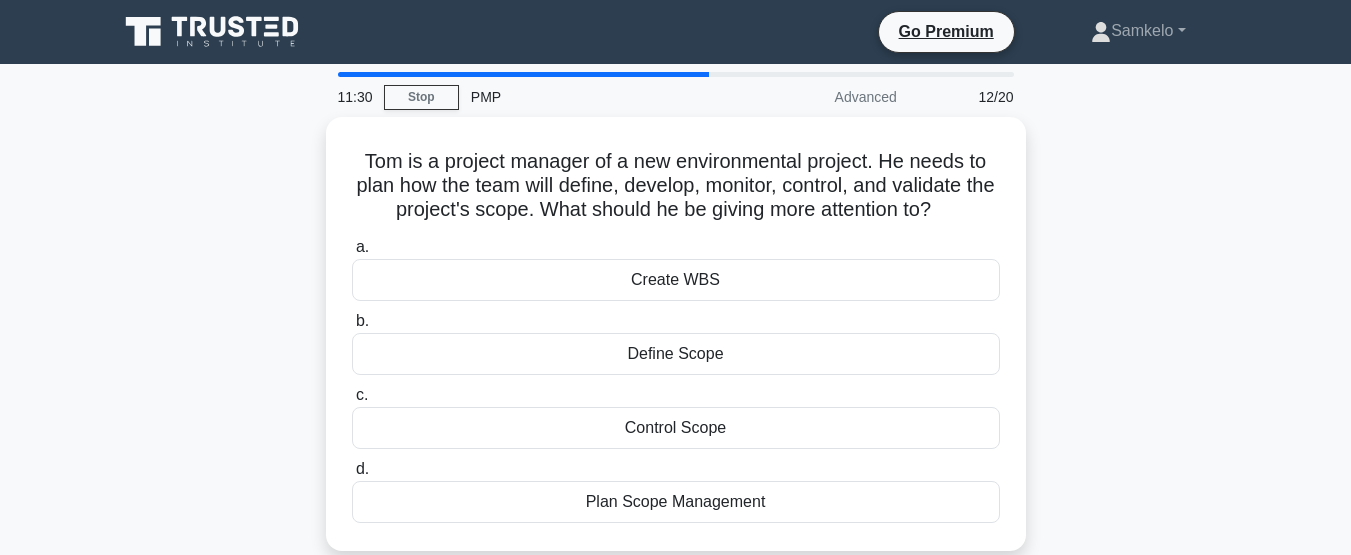 click at bounding box center (524, 74) 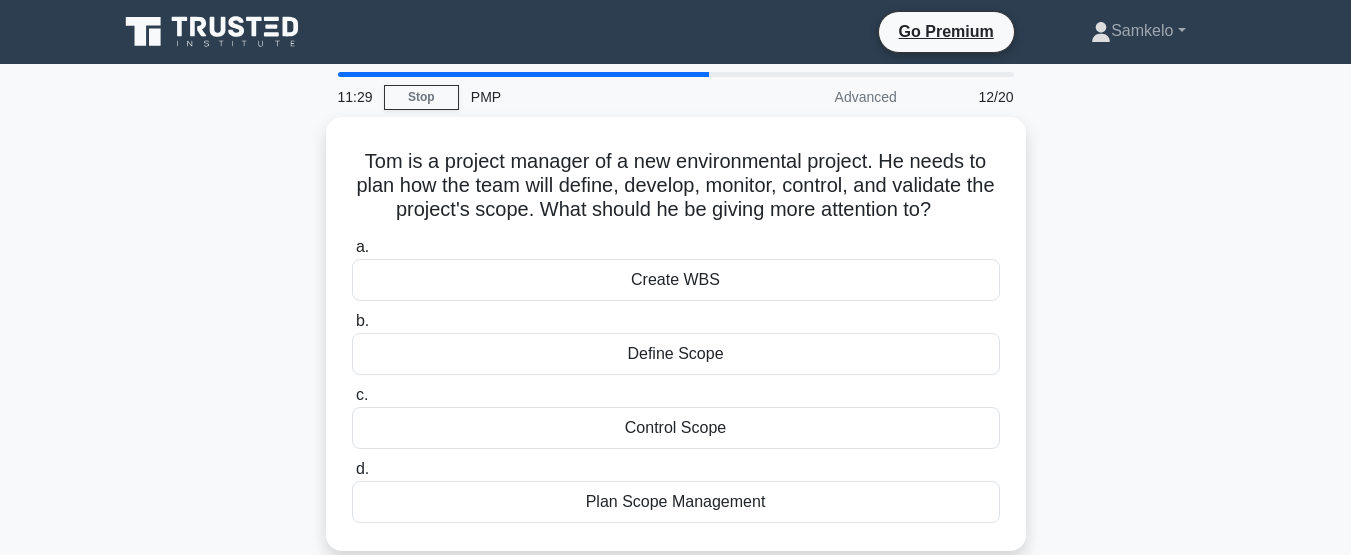 drag, startPoint x: 699, startPoint y: 74, endPoint x: 1091, endPoint y: 233, distance: 423.01892 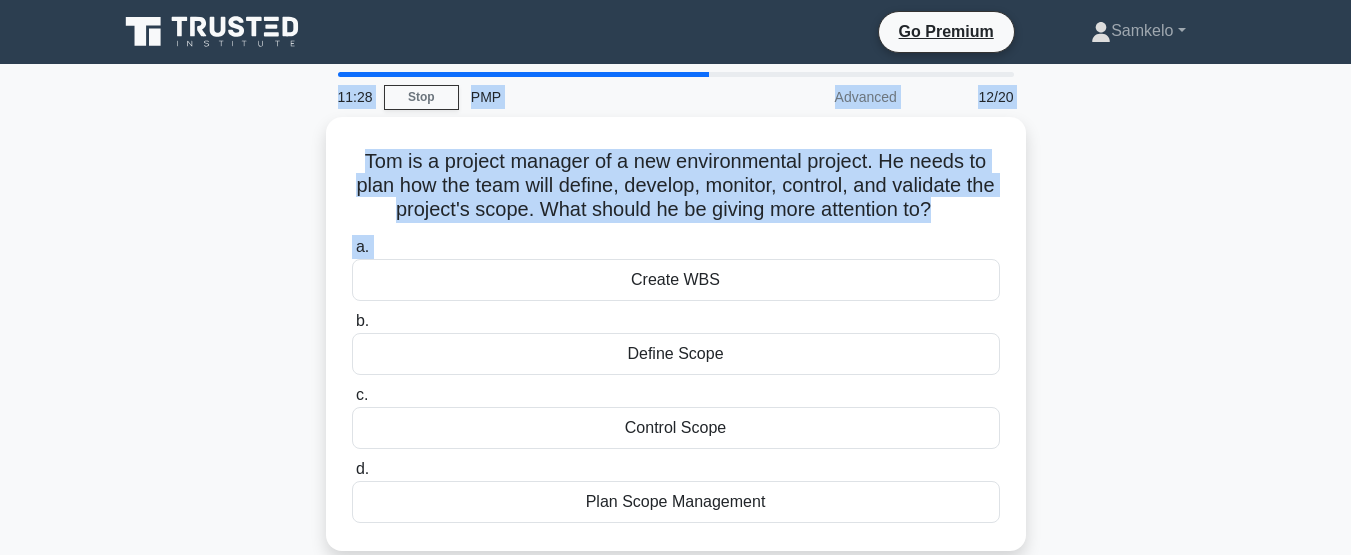 click on "Tom is a project manager of a new environmental project. He needs to plan how the team will define, develop, monitor, control, and validate the project's scope. What should he be giving more attention to?
.spinner_0XTQ{transform-origin:center;animation:spinner_y6GP .75s linear infinite}@keyframes spinner_y6GP{100%{transform:rotate(360deg)}}
a.
Create WBS
b. c. d." at bounding box center [676, 346] 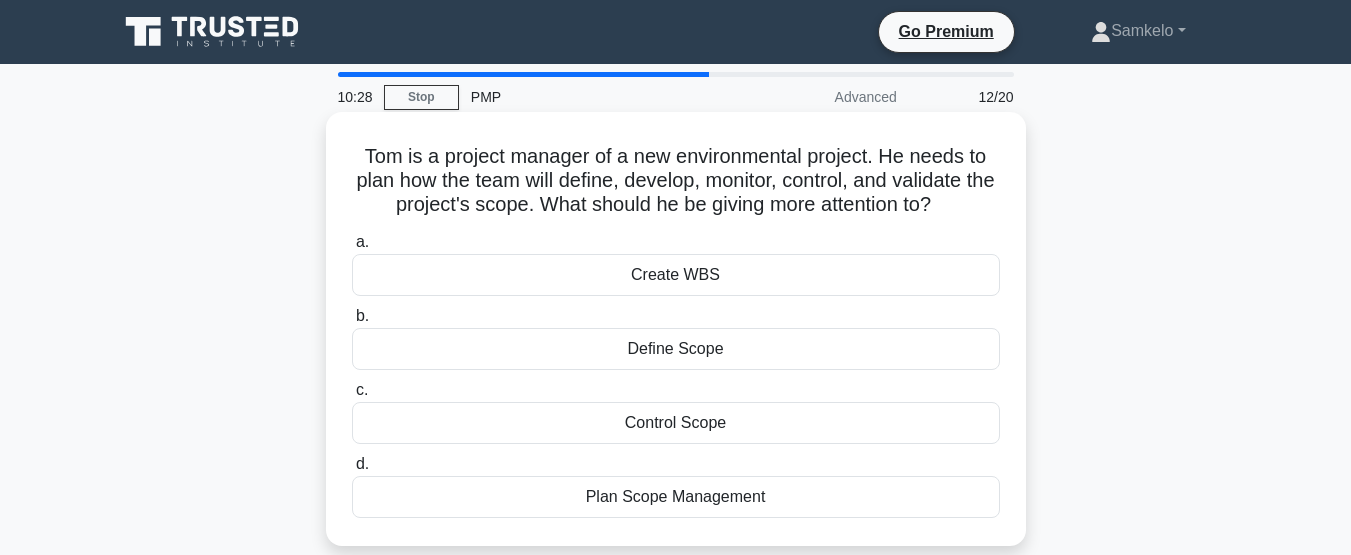 click on "Plan Scope Management" at bounding box center (676, 497) 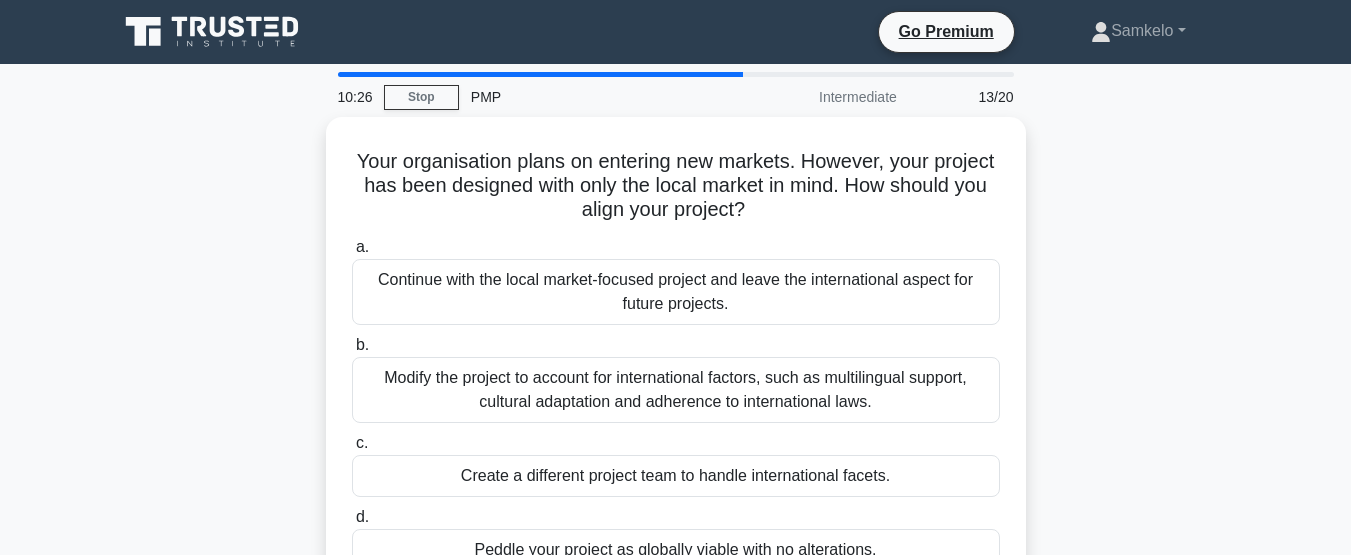 click on "Your organisation plans on entering new markets. However, your project has been designed with only the local market in mind. How should you align your project?
.spinner_0XTQ{transform-origin:center;animation:spinner_y6GP .75s linear infinite}@keyframes spinner_y6GP{100%{transform:rotate(360deg)}}
a.
b.
c. d." at bounding box center (676, 370) 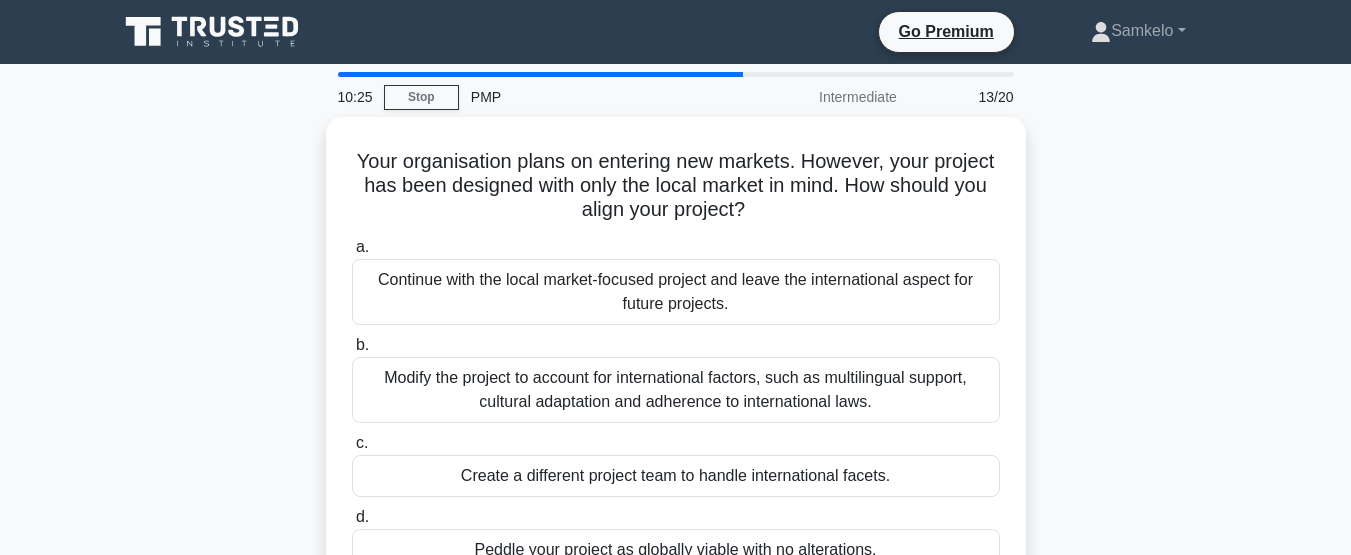 scroll, scrollTop: 40, scrollLeft: 0, axis: vertical 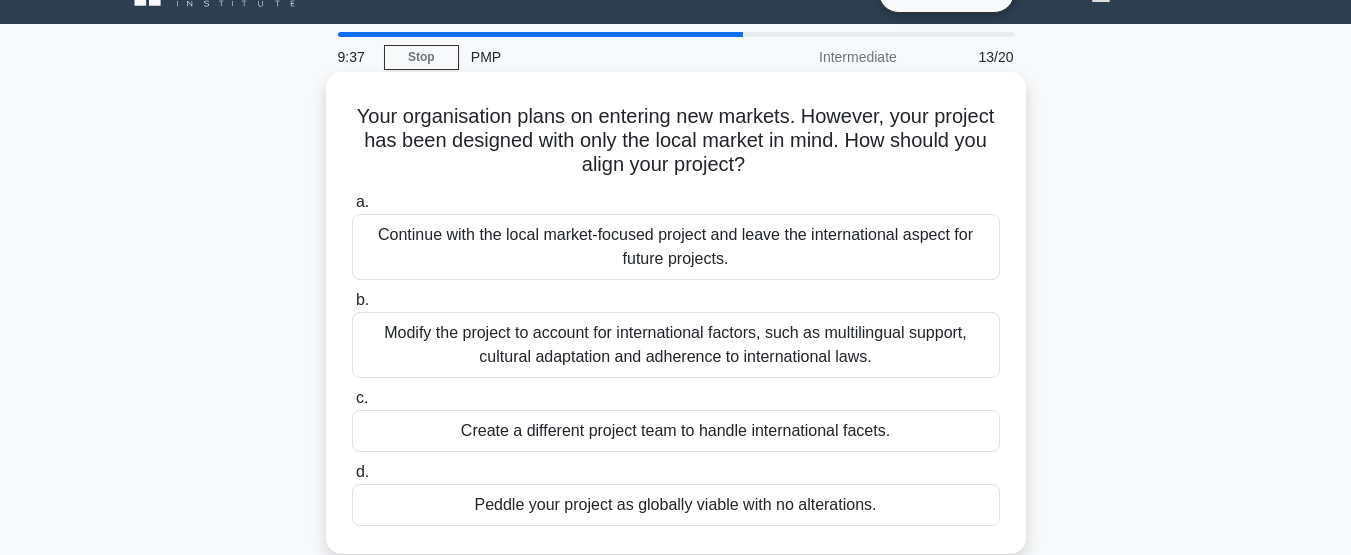 click on "Modify the project to account for international factors, such as multilingual support, cultural adaptation and adherence to international laws." at bounding box center (676, 345) 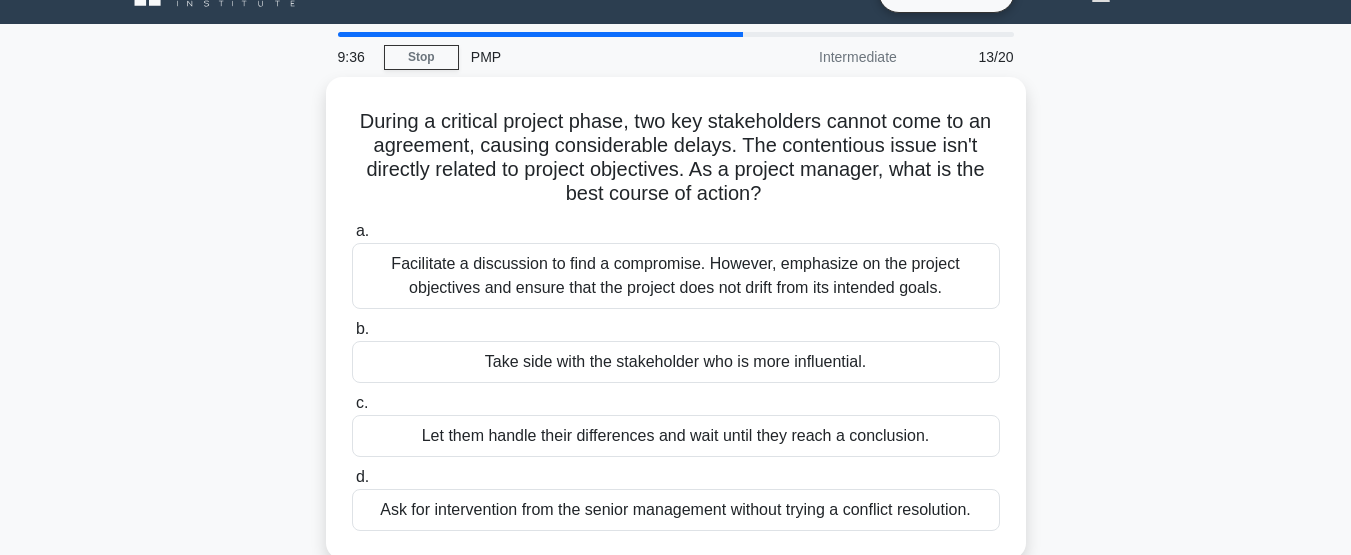 scroll, scrollTop: 0, scrollLeft: 0, axis: both 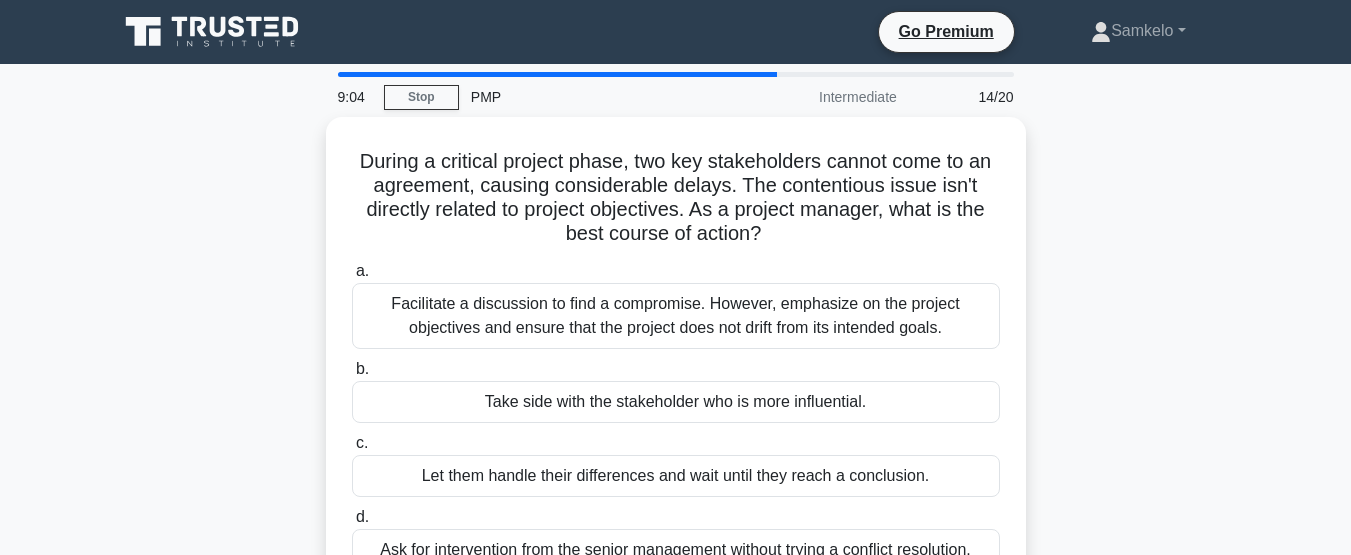 click on "Facilitate a discussion to find a compromise. However, emphasize on the project objectives and ensure that the project does not drift from its intended goals." at bounding box center [676, 316] 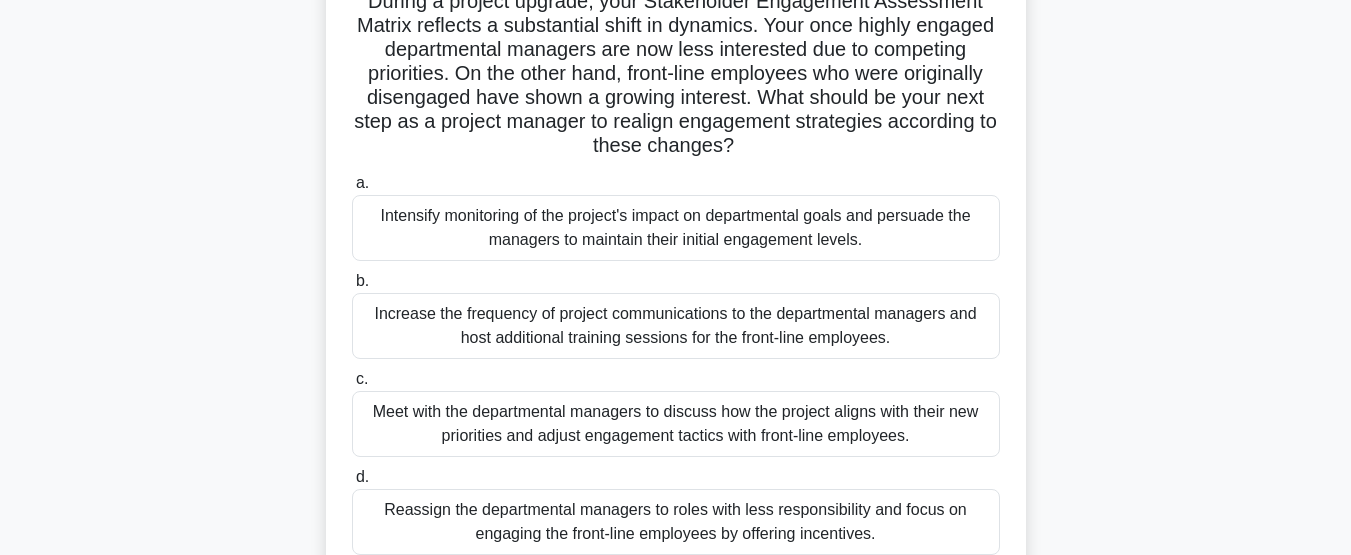 scroll, scrollTop: 200, scrollLeft: 0, axis: vertical 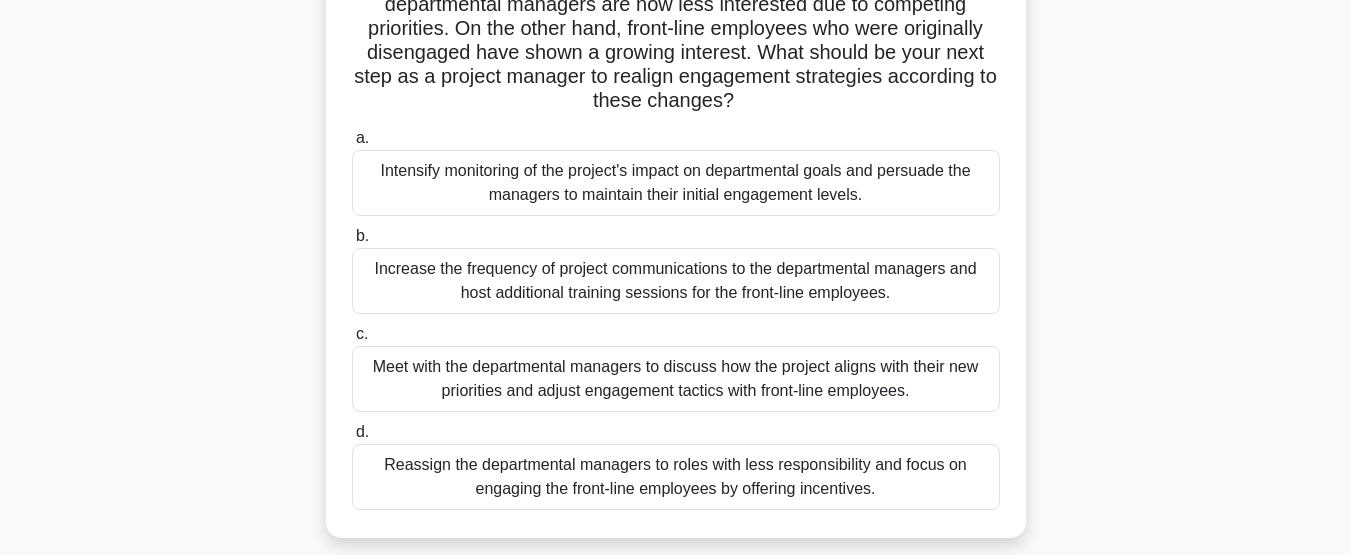 click on "Meet with the departmental managers to discuss how the project aligns with their new priorities and adjust engagement tactics with front-line employees." at bounding box center [676, 379] 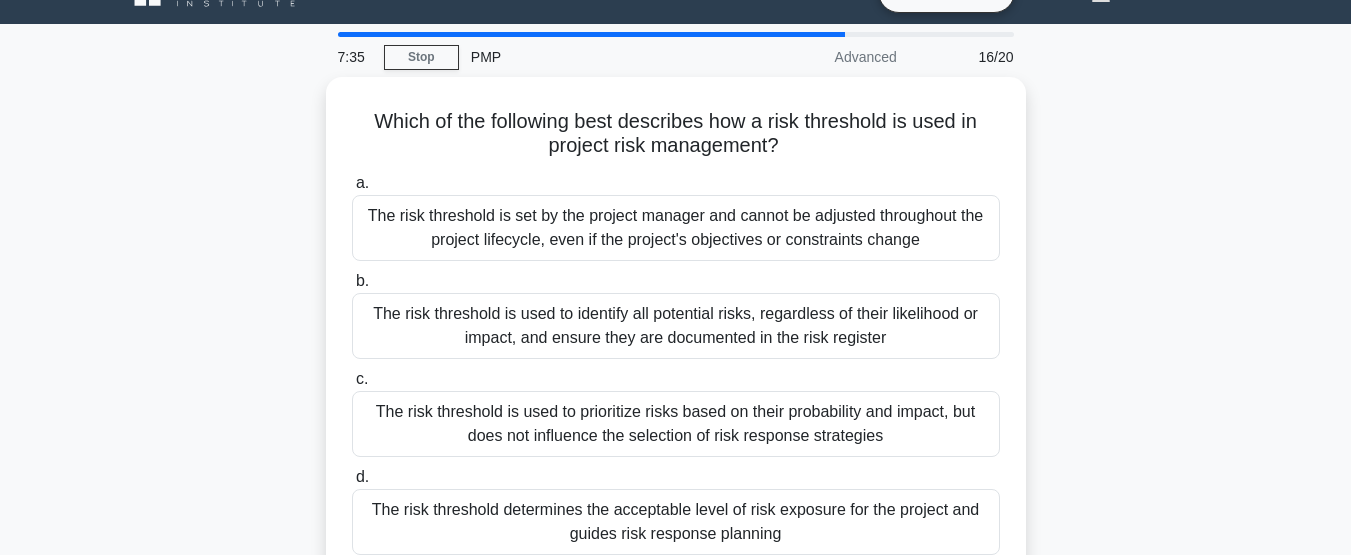 scroll, scrollTop: 80, scrollLeft: 0, axis: vertical 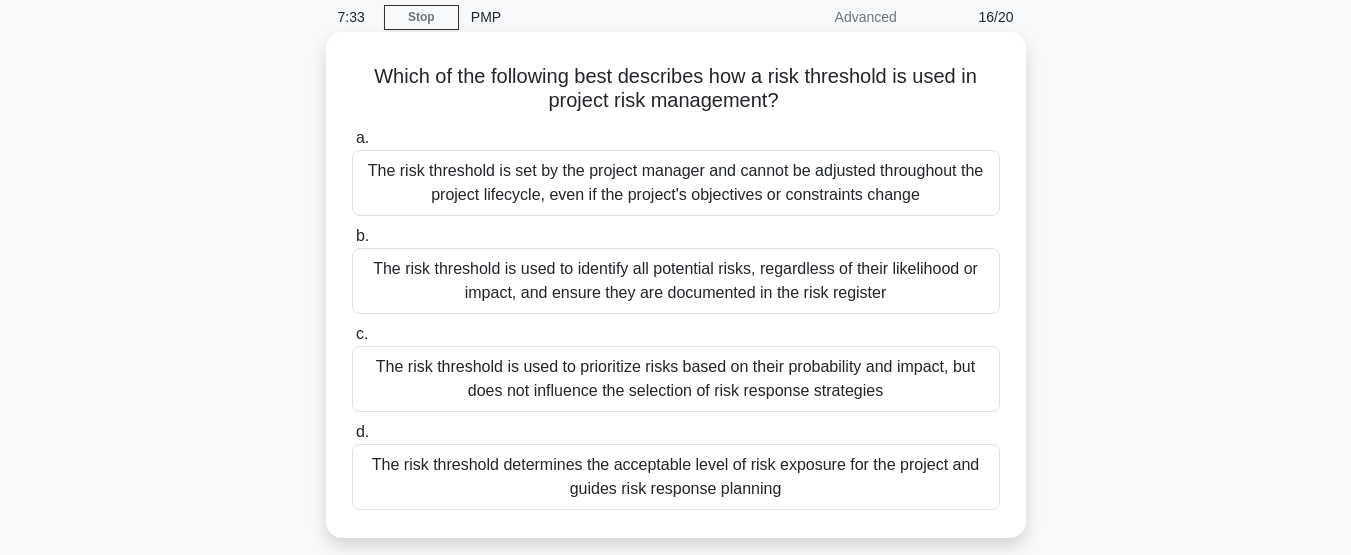 click on "The risk threshold determines the acceptable level of risk exposure for the project and guides risk response planning" at bounding box center [676, 477] 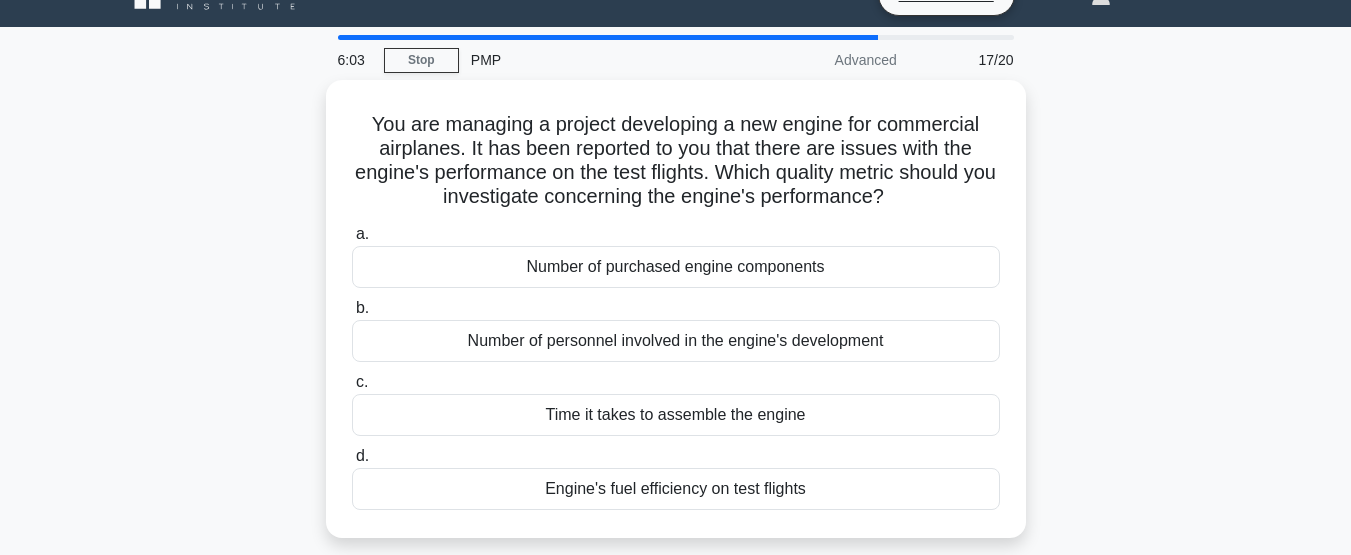 scroll, scrollTop: 40, scrollLeft: 0, axis: vertical 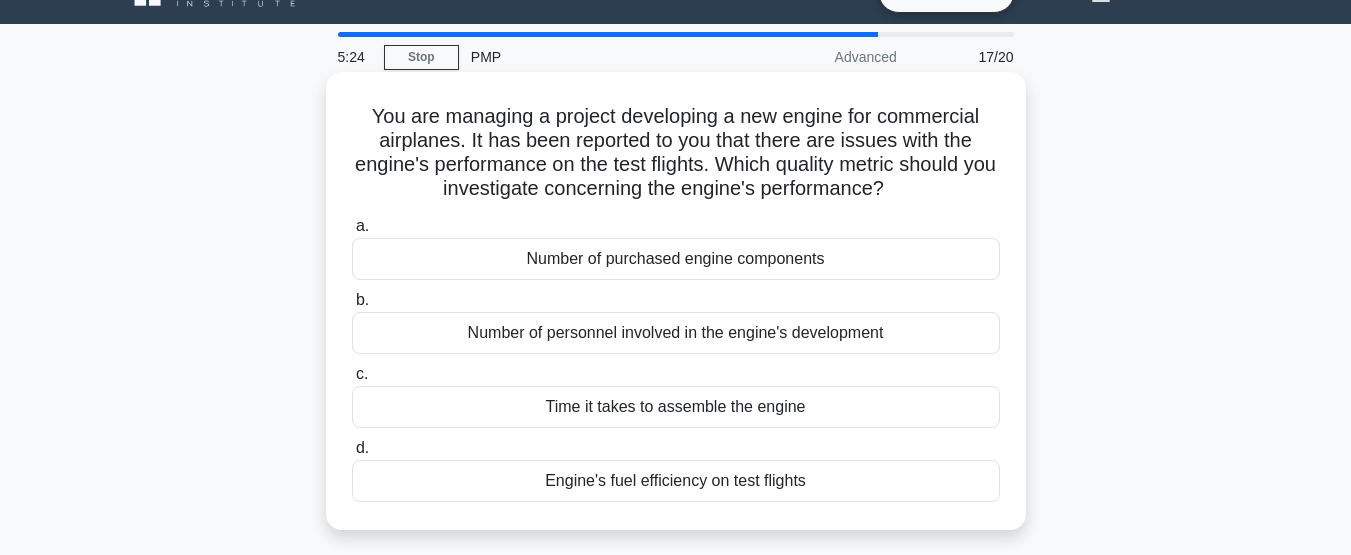 click on "Engine's fuel efficiency on test flights" at bounding box center (676, 481) 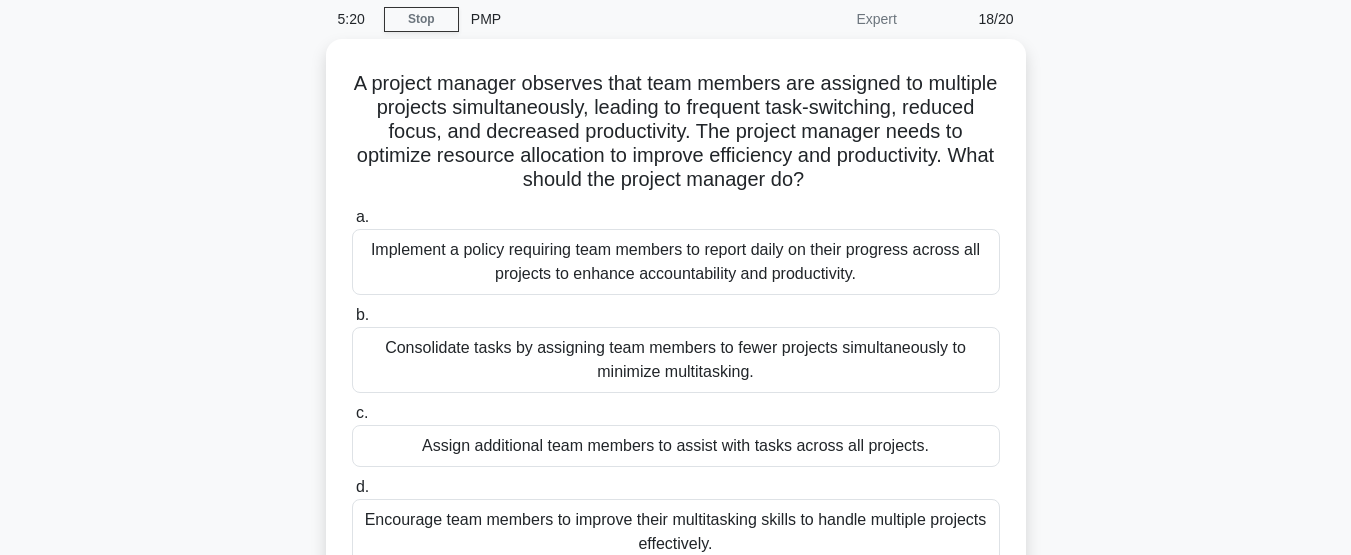 scroll, scrollTop: 80, scrollLeft: 0, axis: vertical 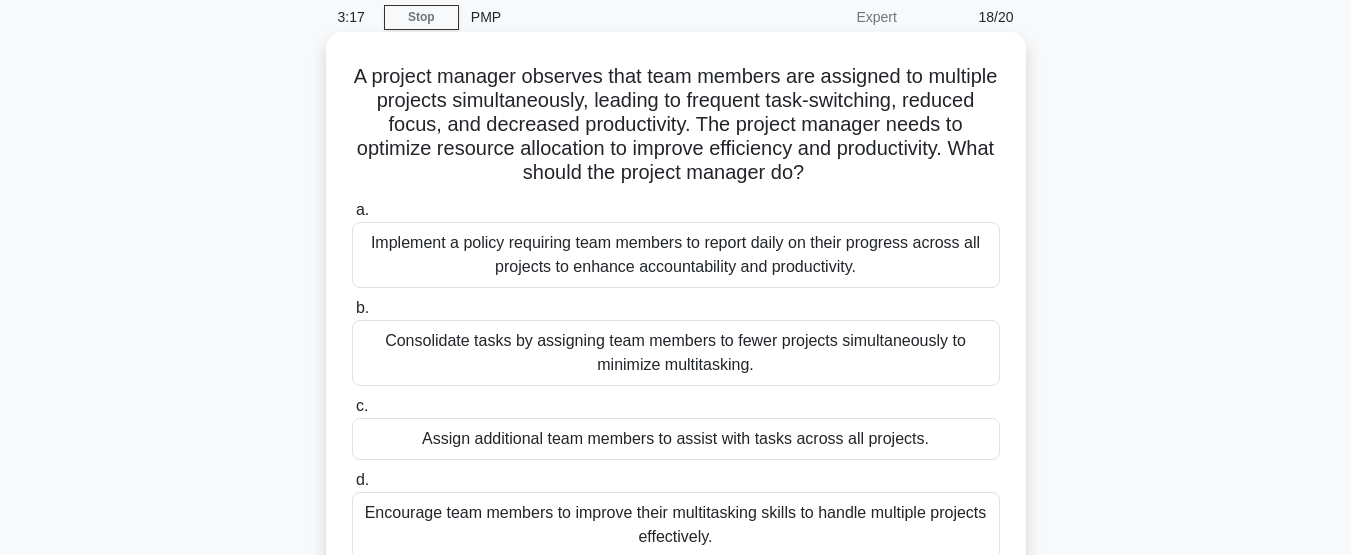 click on "Consolidate tasks by assigning team members to fewer projects simultaneously to minimize multitasking." at bounding box center [676, 353] 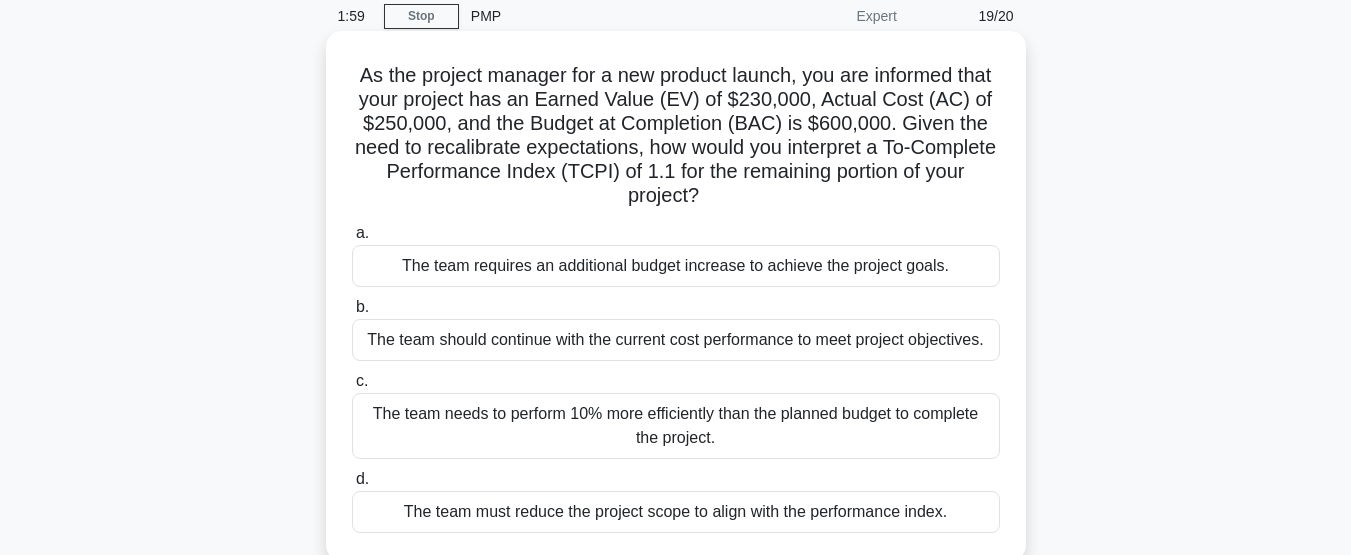 scroll, scrollTop: 120, scrollLeft: 0, axis: vertical 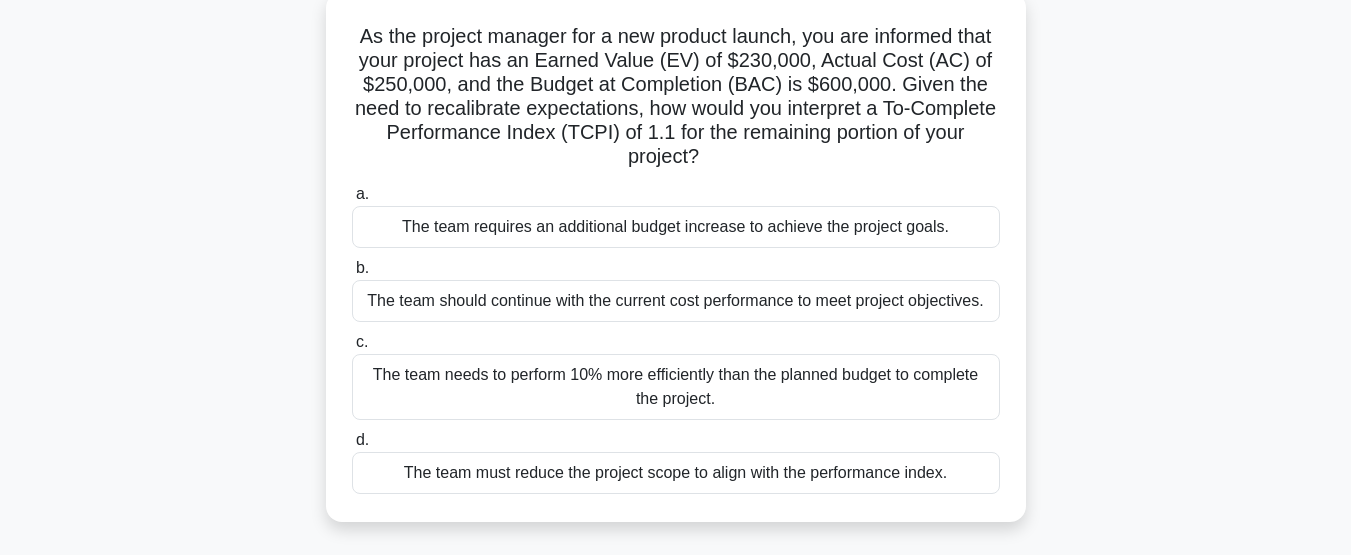 click on "The team must reduce the project scope to align with the performance index." at bounding box center [676, 473] 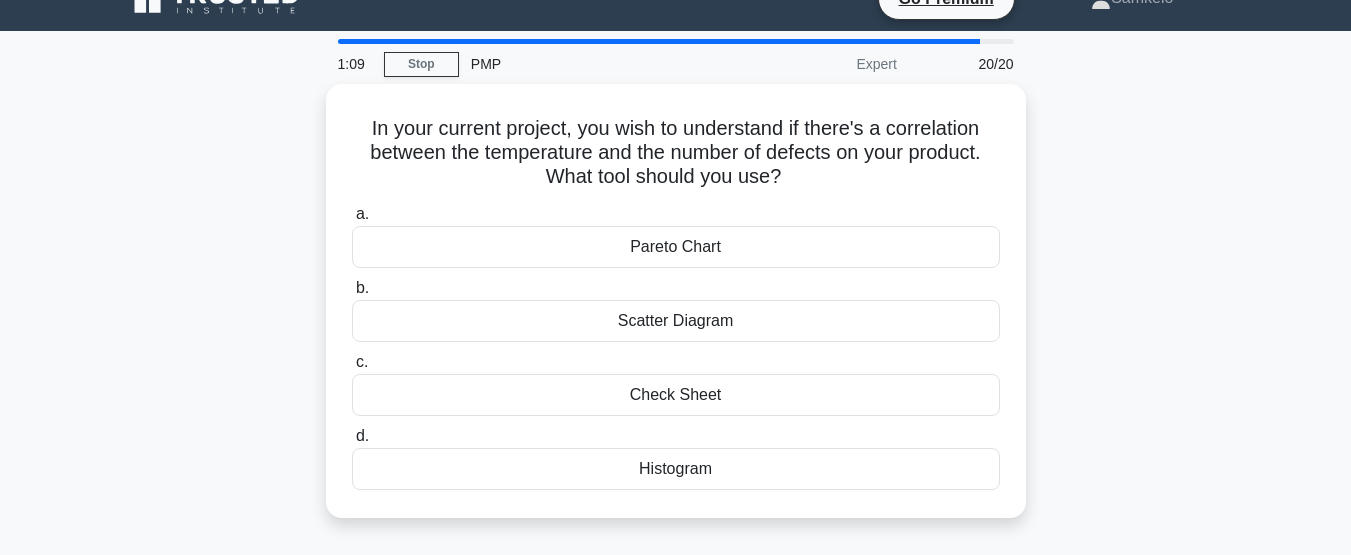 scroll, scrollTop: 0, scrollLeft: 0, axis: both 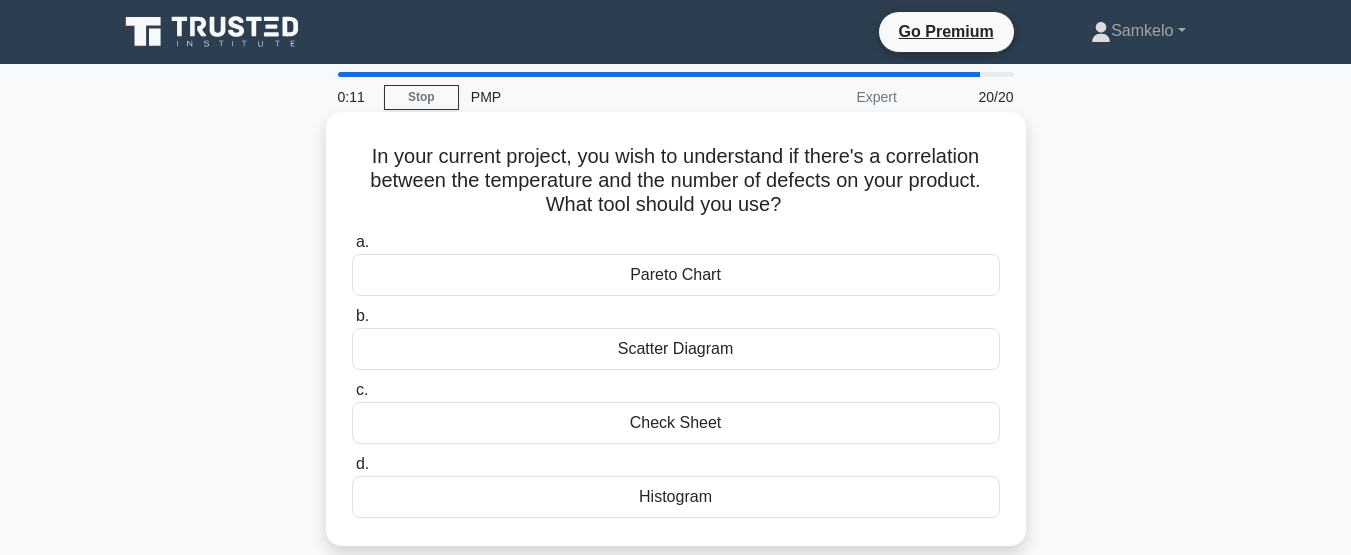 click on "Check Sheet" at bounding box center (676, 423) 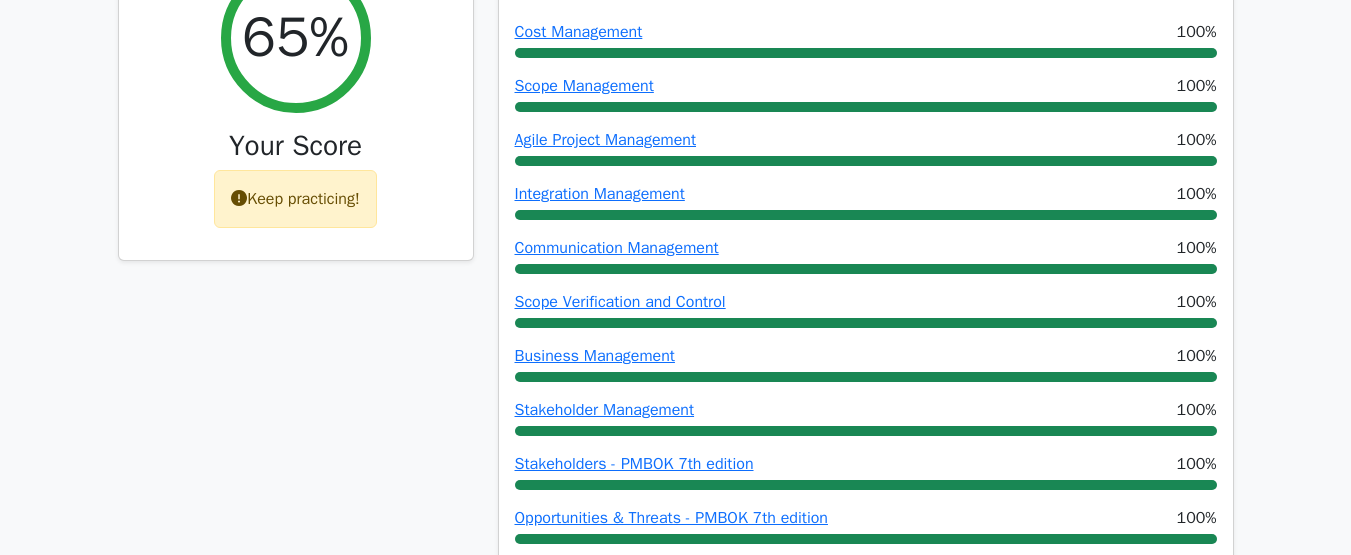 scroll, scrollTop: 0, scrollLeft: 0, axis: both 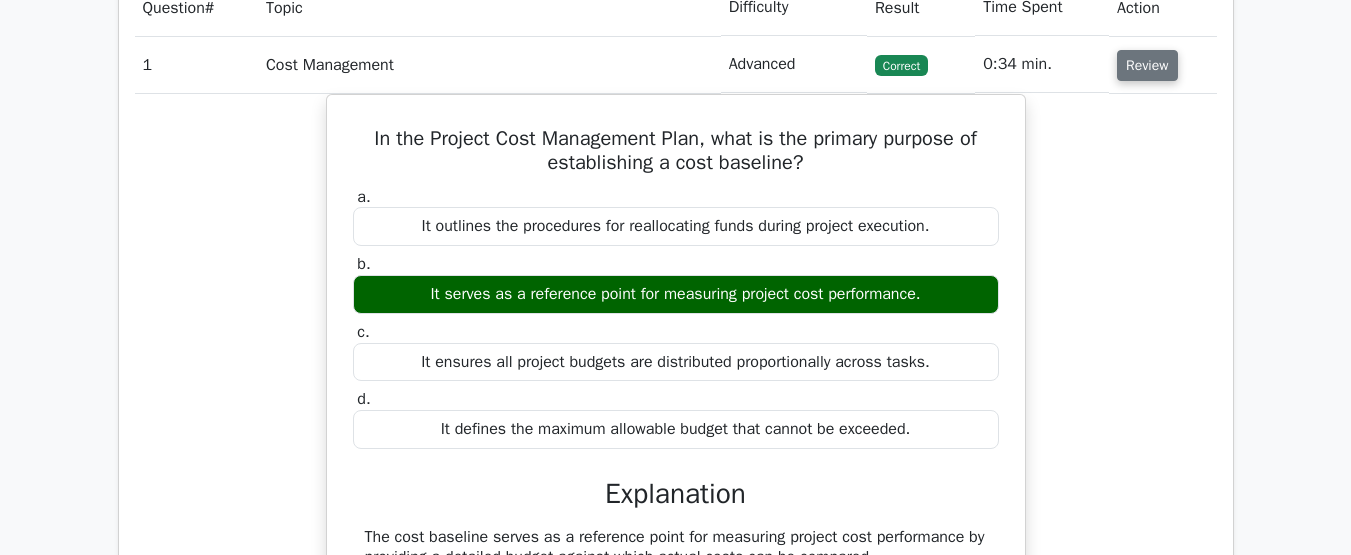 click on "Review" at bounding box center (1147, 65) 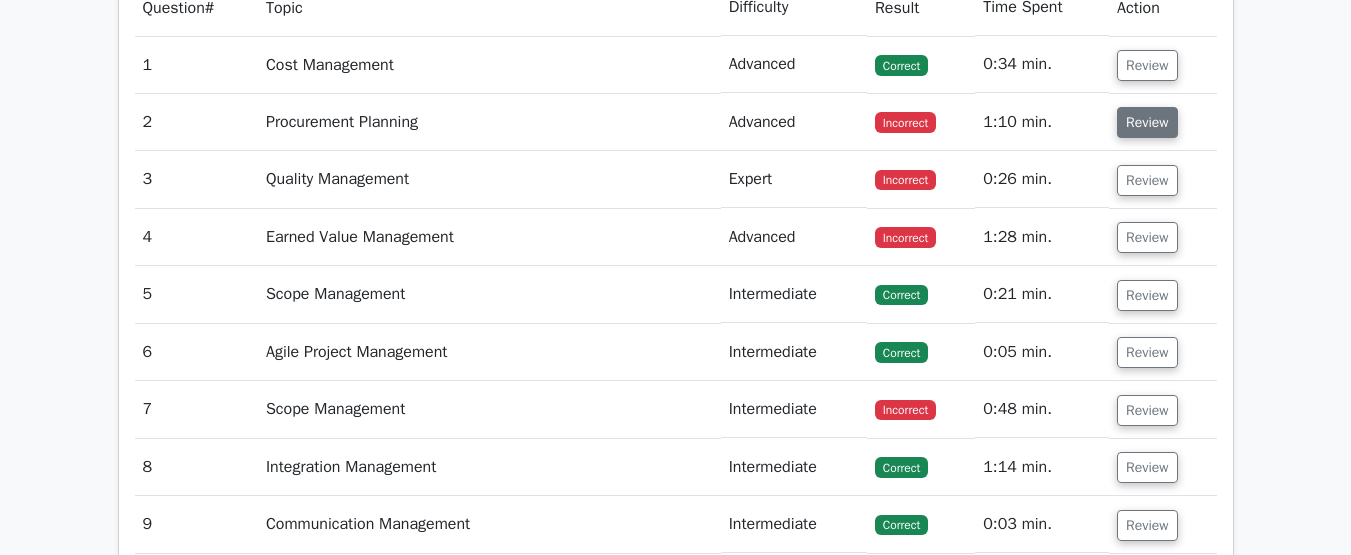 click on "Review" at bounding box center (1147, 122) 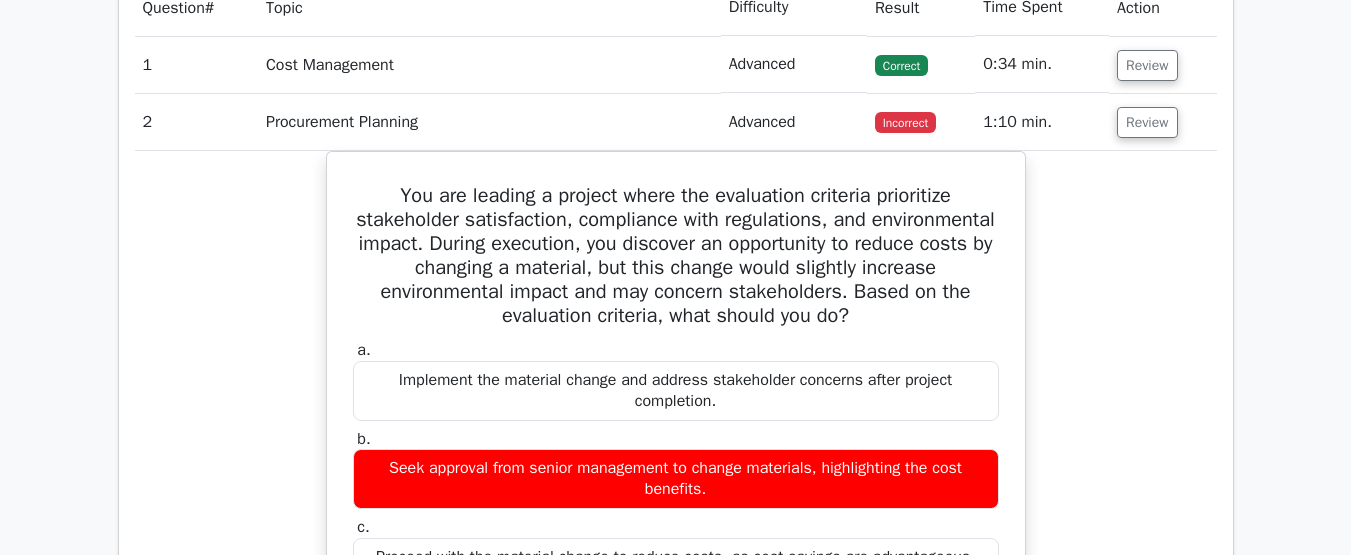 type 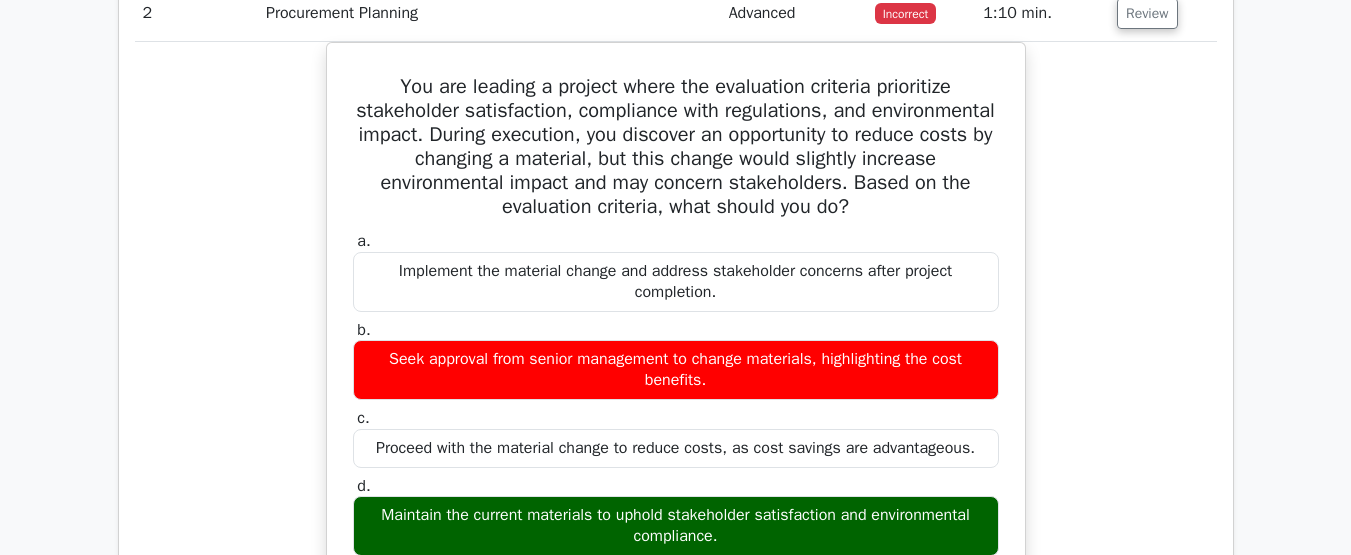 scroll, scrollTop: 2184, scrollLeft: 0, axis: vertical 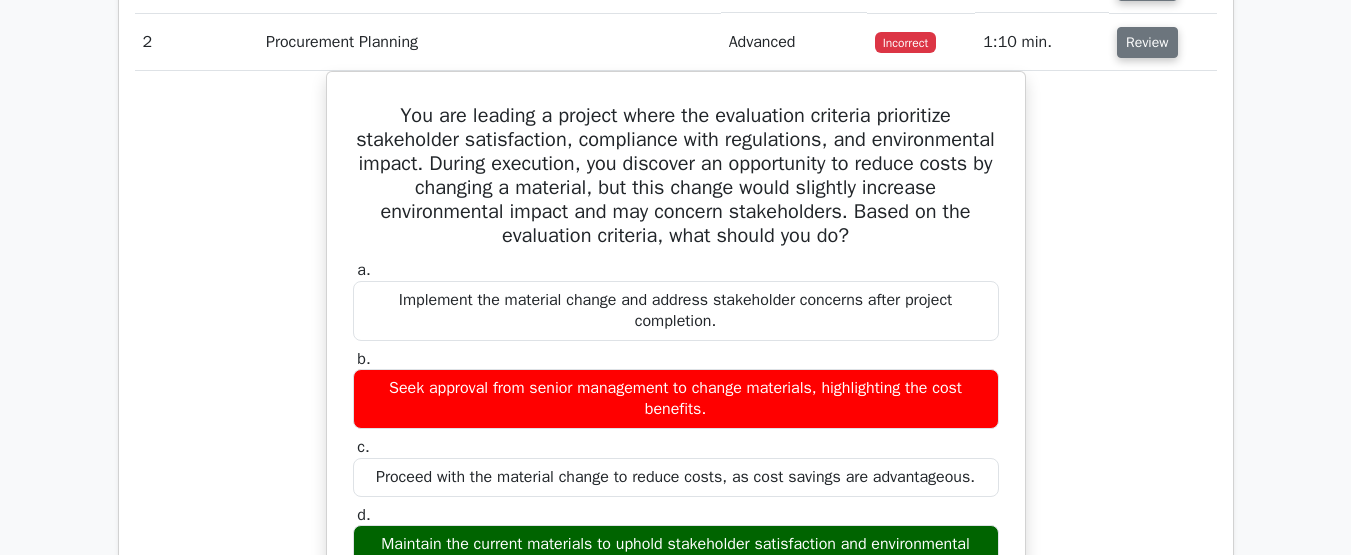 click on "Review" at bounding box center (1147, 42) 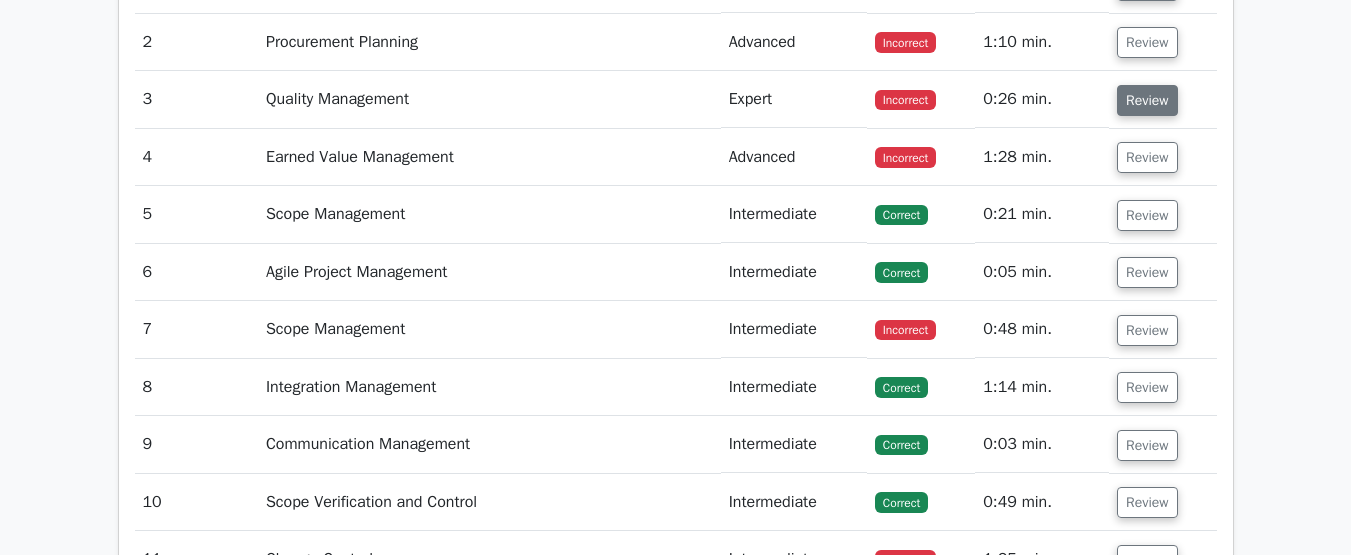 click on "Review" at bounding box center [1147, 100] 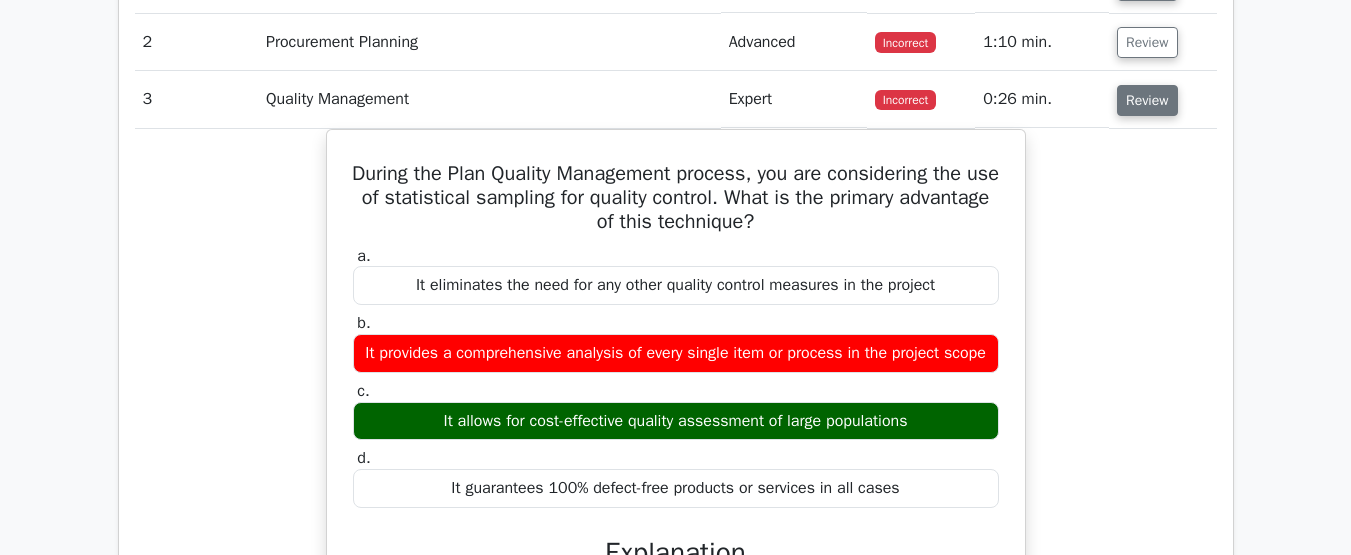 click on "Review" at bounding box center (1147, 100) 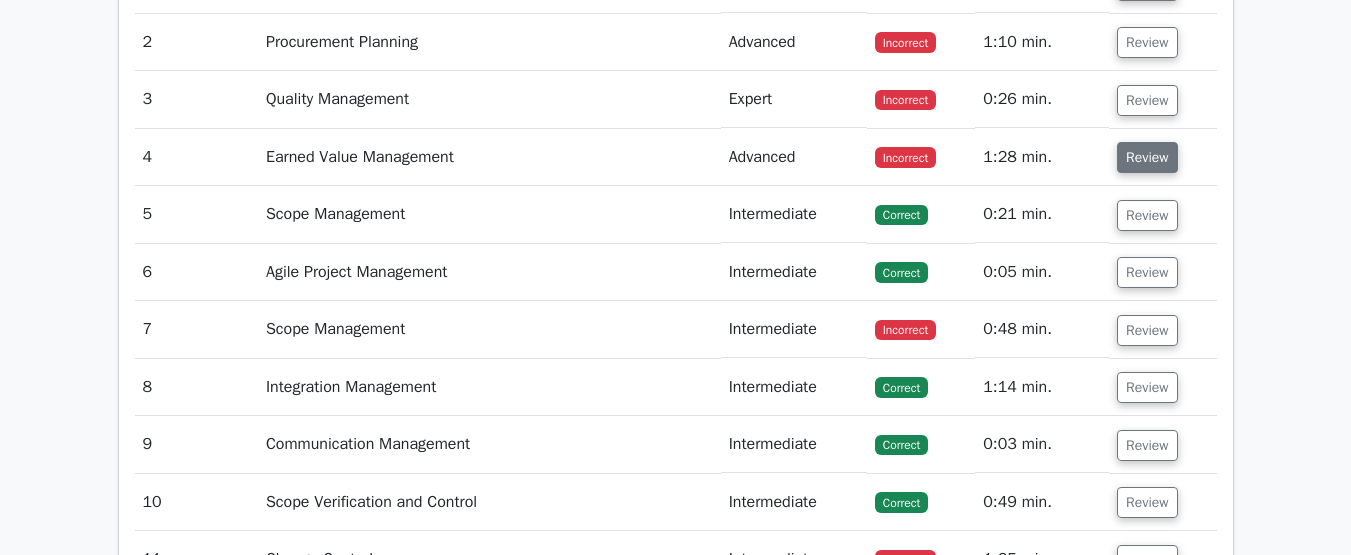 click on "Review" at bounding box center (1147, 157) 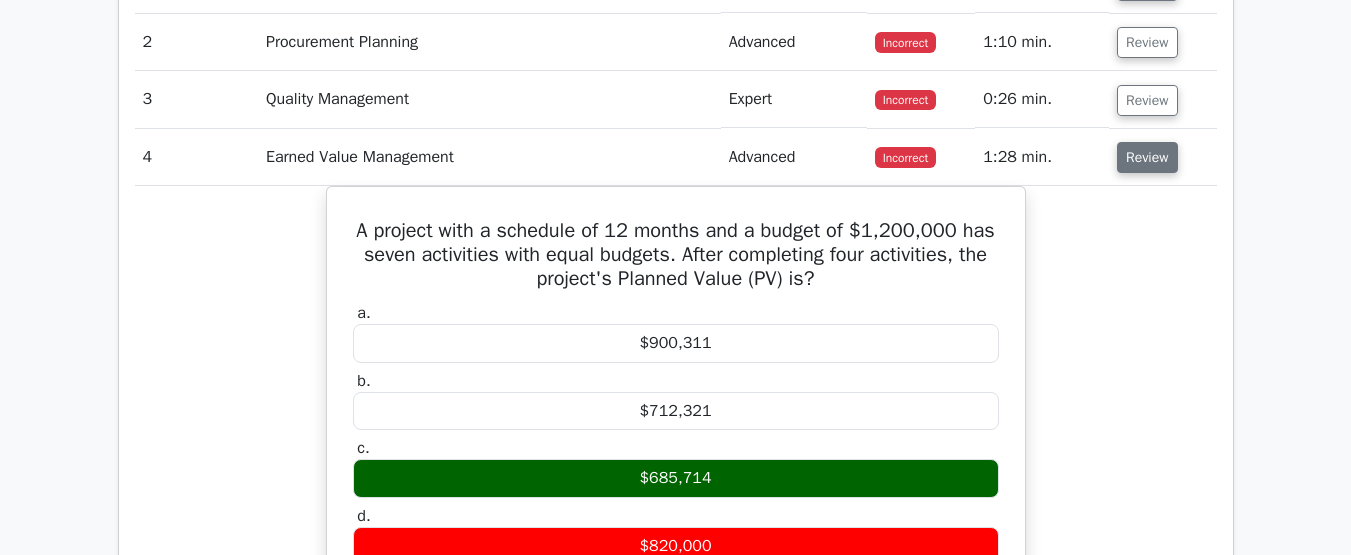 type 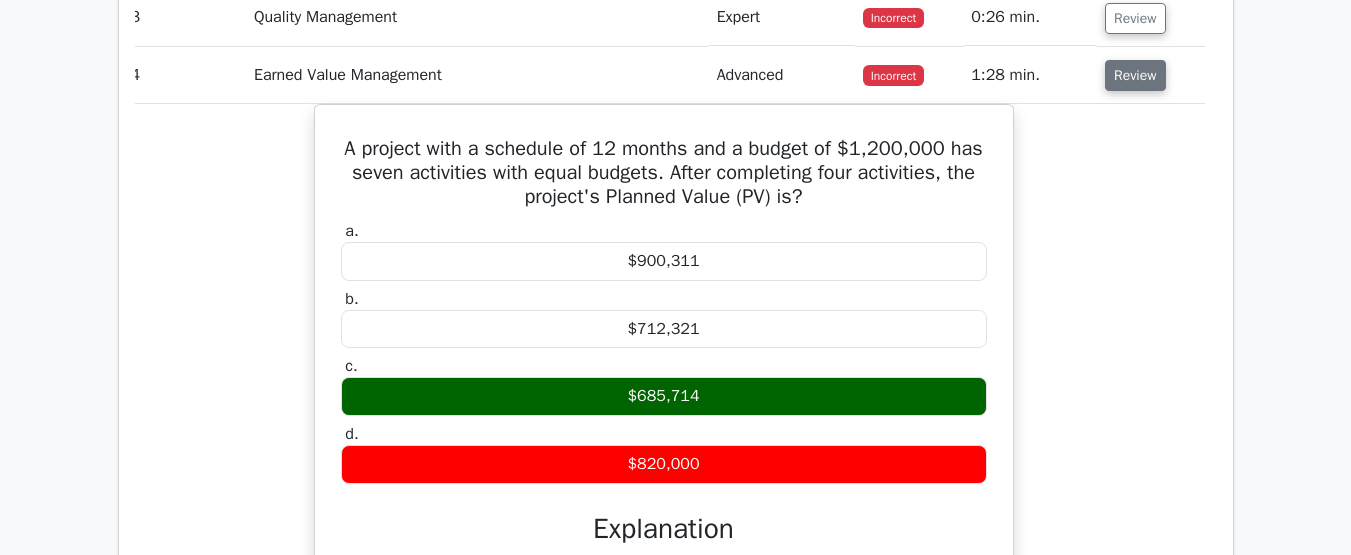 scroll, scrollTop: 2264, scrollLeft: 0, axis: vertical 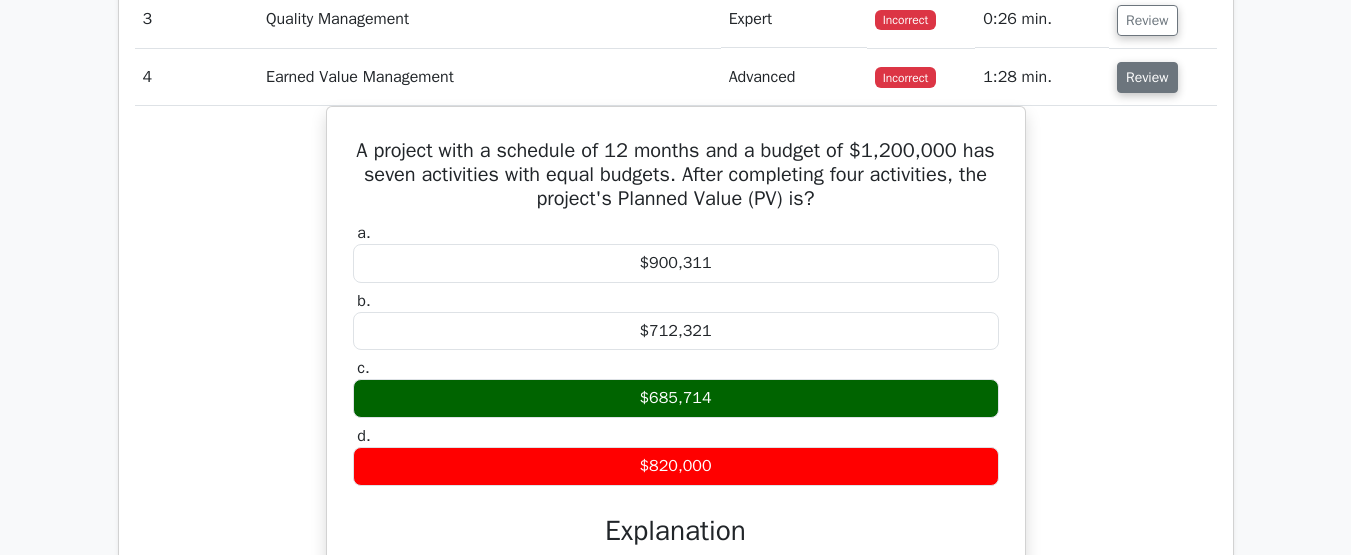click on "Review" at bounding box center (1147, 77) 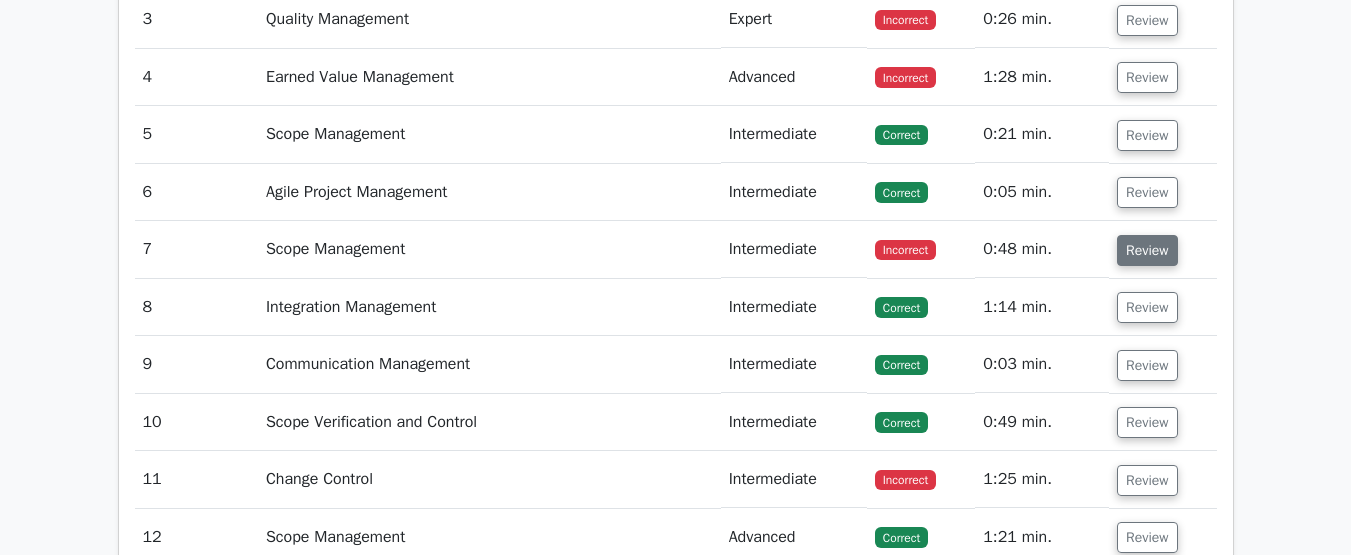 click on "Review" at bounding box center [1147, 250] 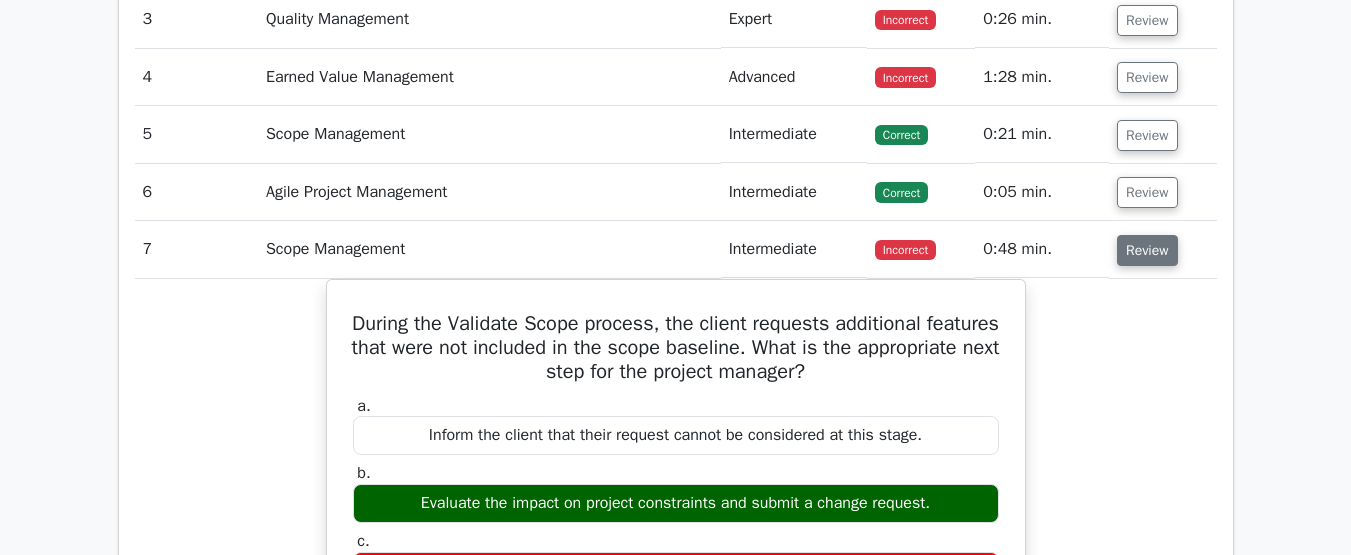 type 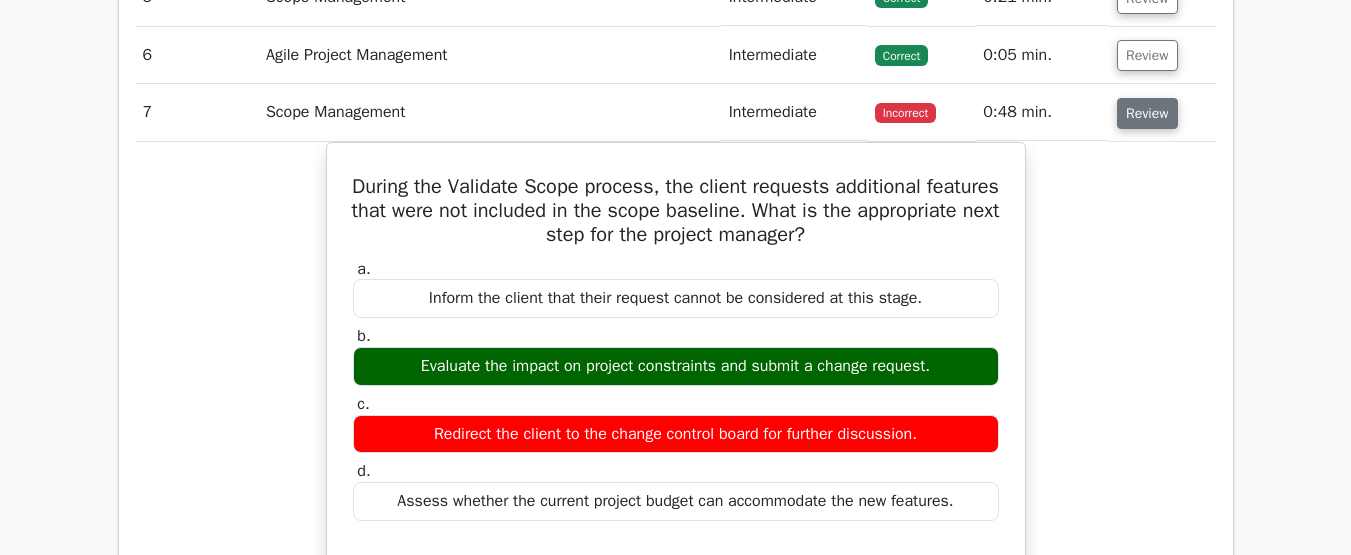 scroll, scrollTop: 2464, scrollLeft: 0, axis: vertical 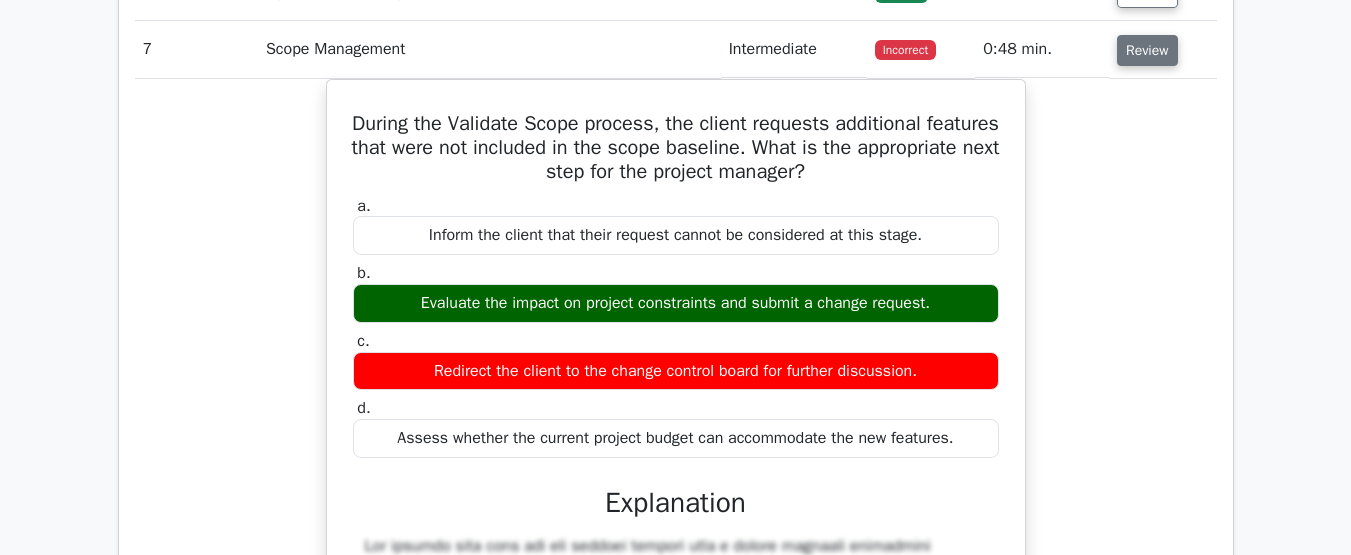 click on "Review" at bounding box center [1147, 50] 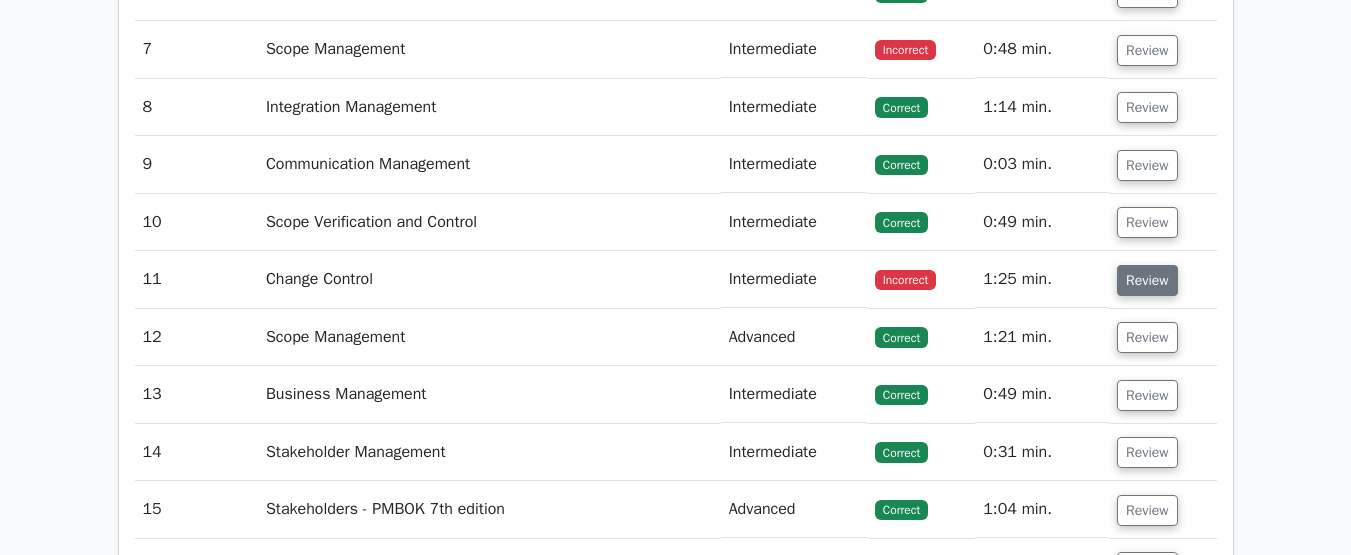 click on "Review" at bounding box center [1147, 280] 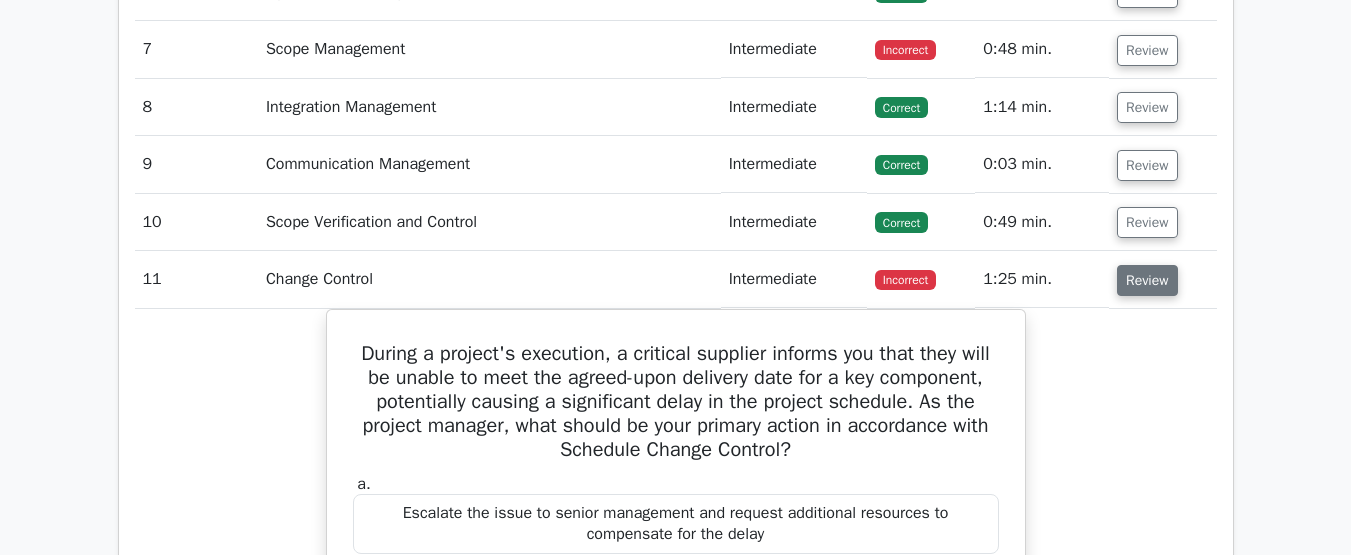 type 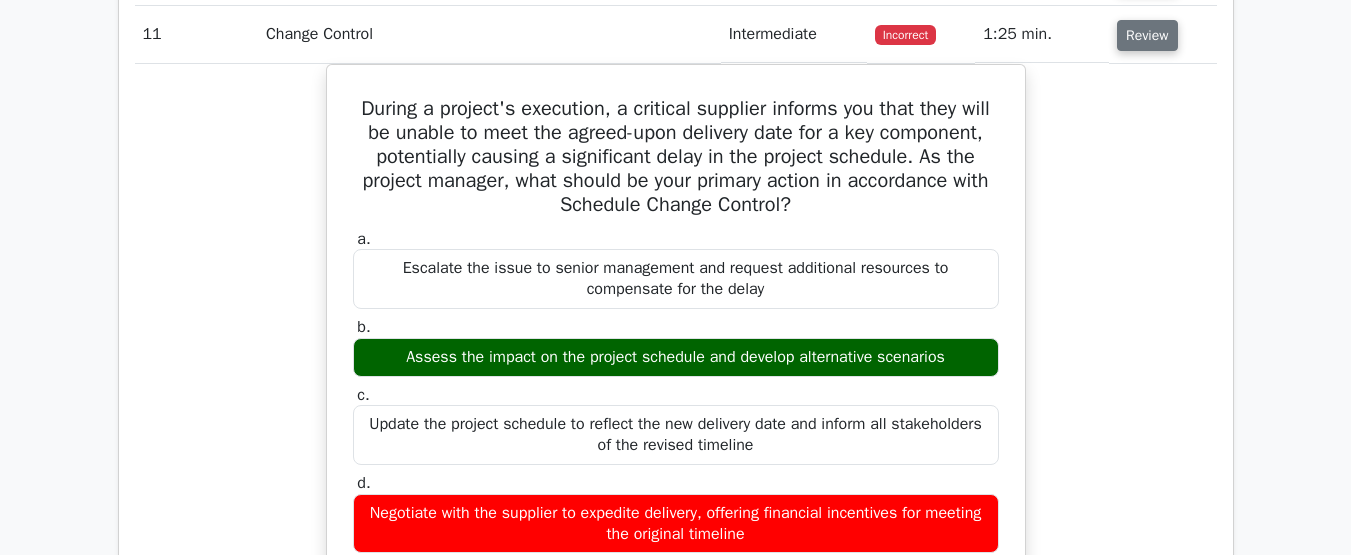 scroll, scrollTop: 2704, scrollLeft: 0, axis: vertical 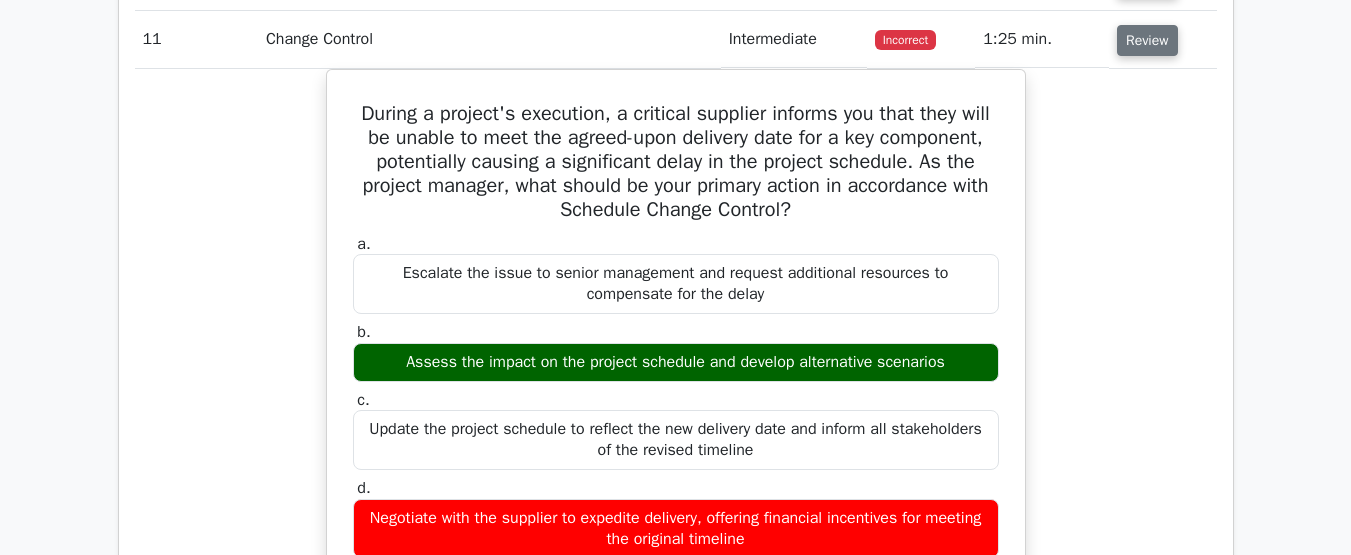 click on "Review" at bounding box center (1147, 40) 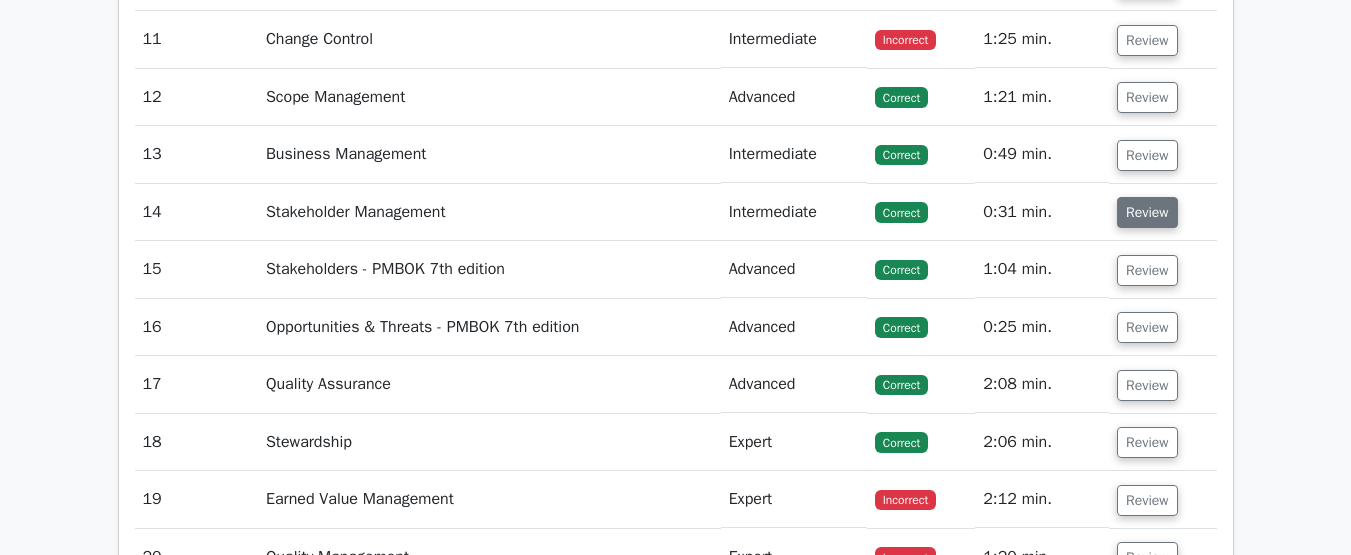 click on "Review" at bounding box center (1147, 212) 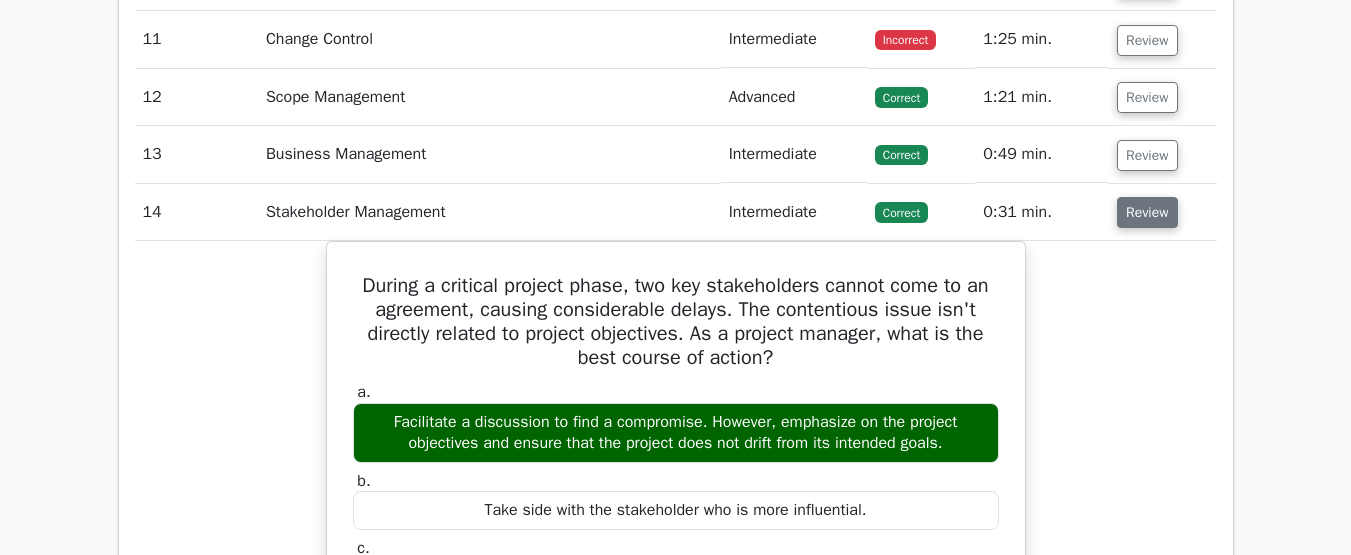 type 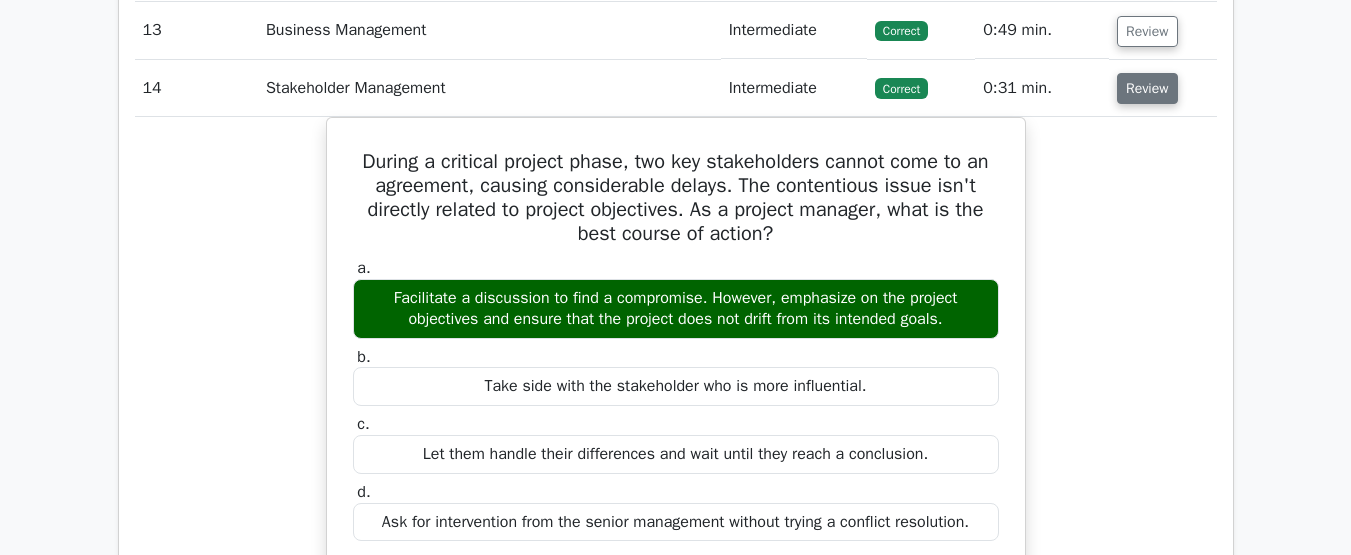 scroll, scrollTop: 2824, scrollLeft: 0, axis: vertical 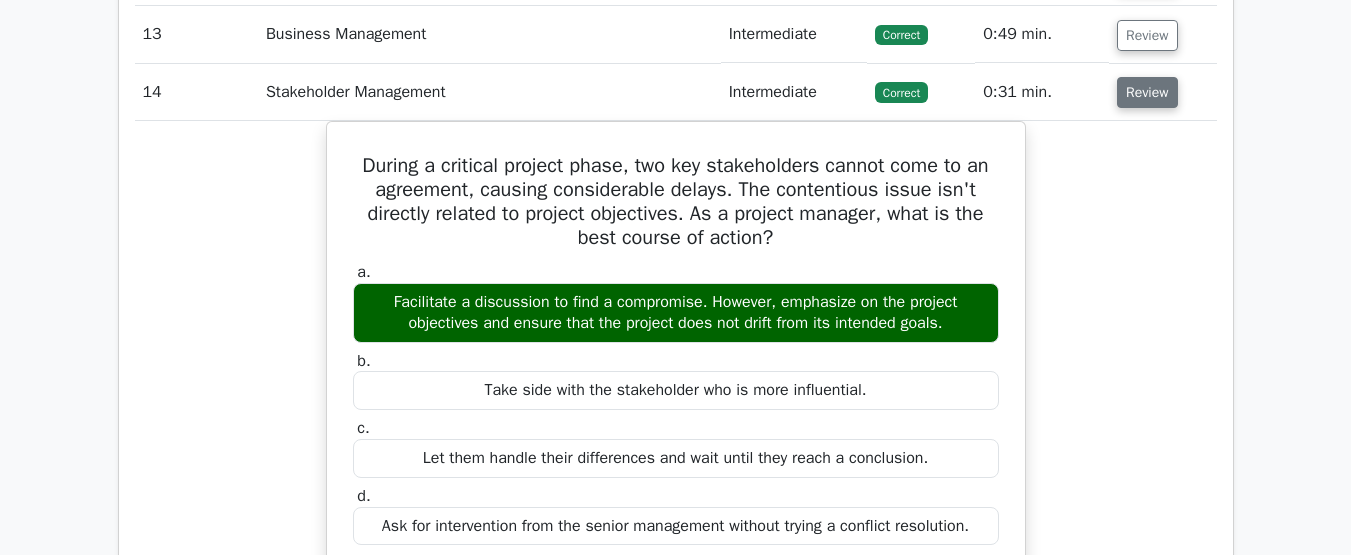 click on "Review" at bounding box center (1147, 92) 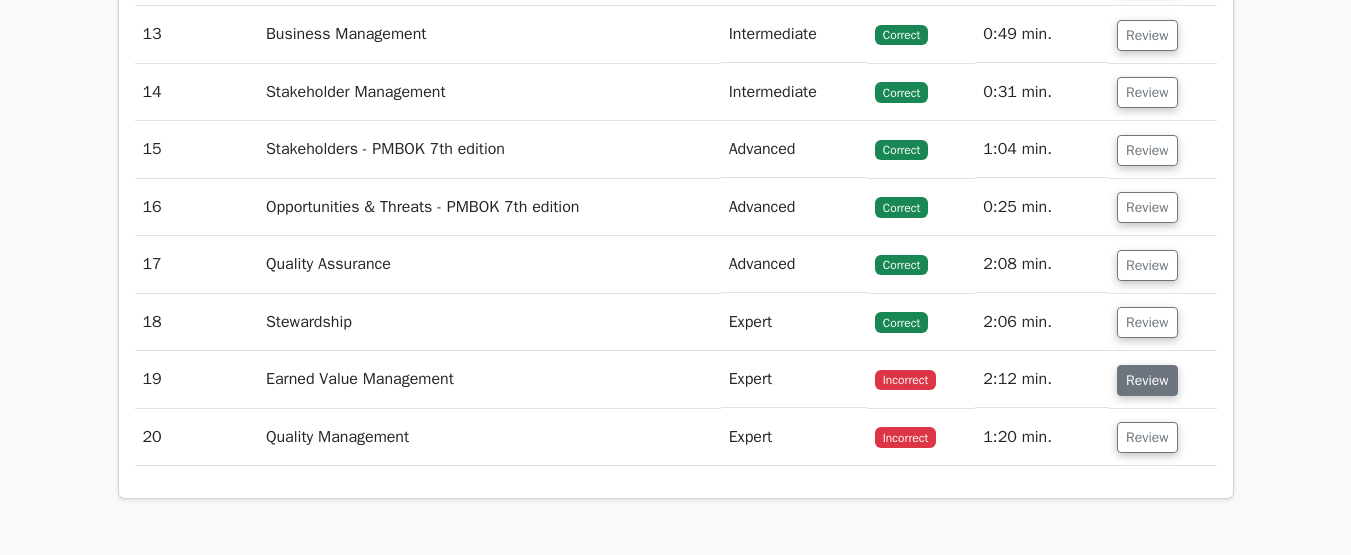 click on "Review" at bounding box center (1147, 380) 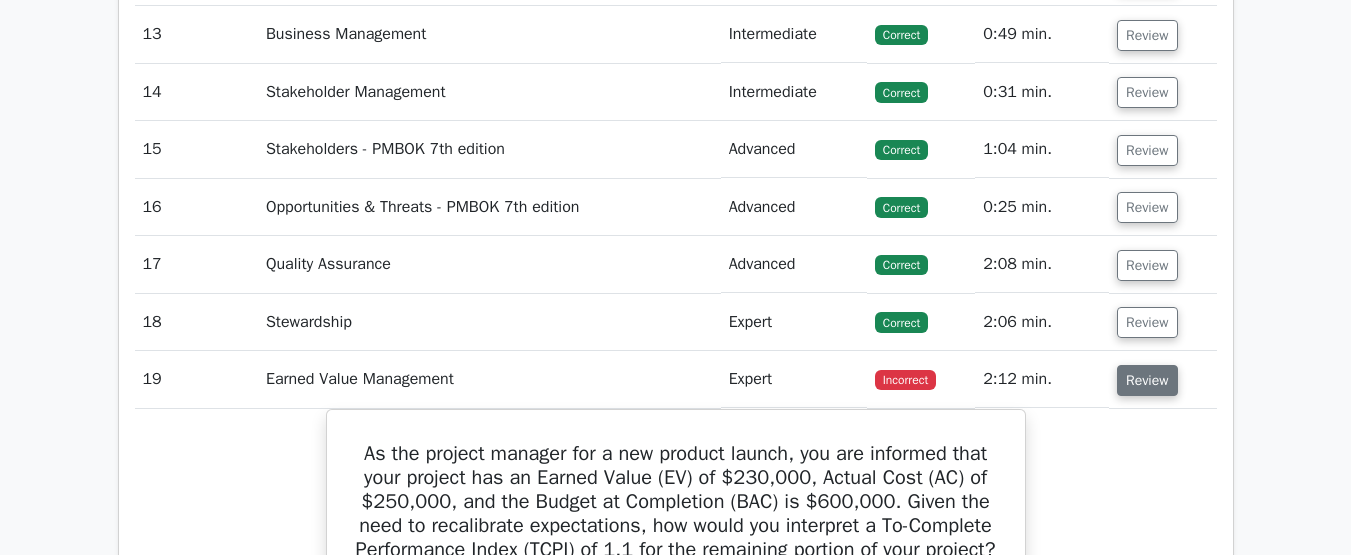 type 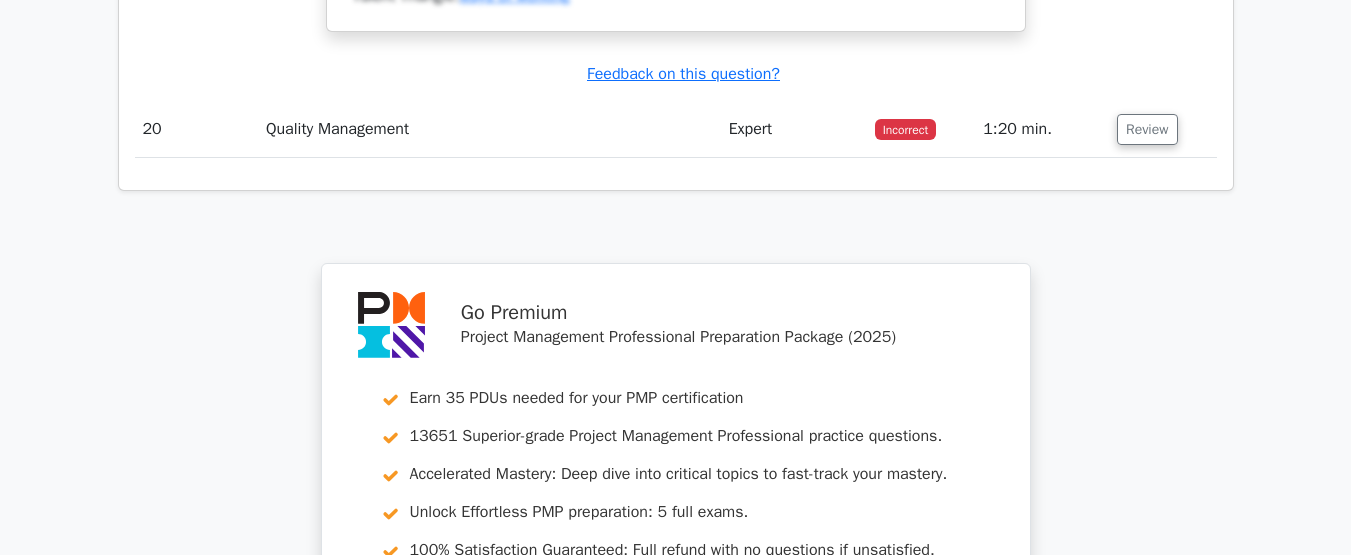scroll, scrollTop: 4224, scrollLeft: 0, axis: vertical 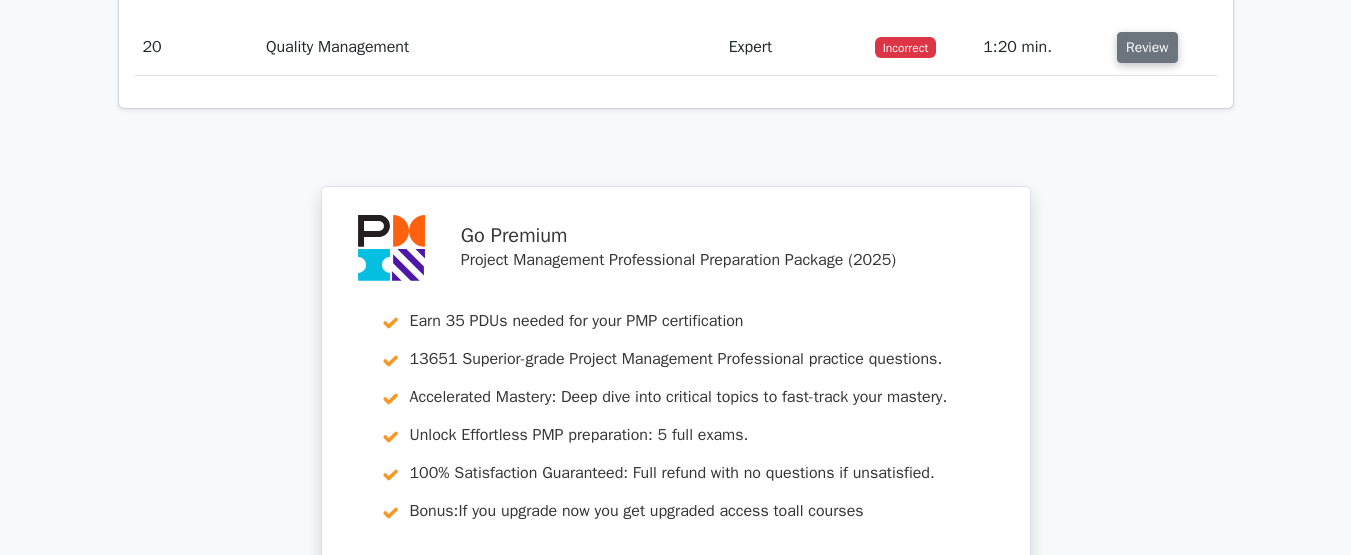 click on "Review" at bounding box center [1147, 47] 